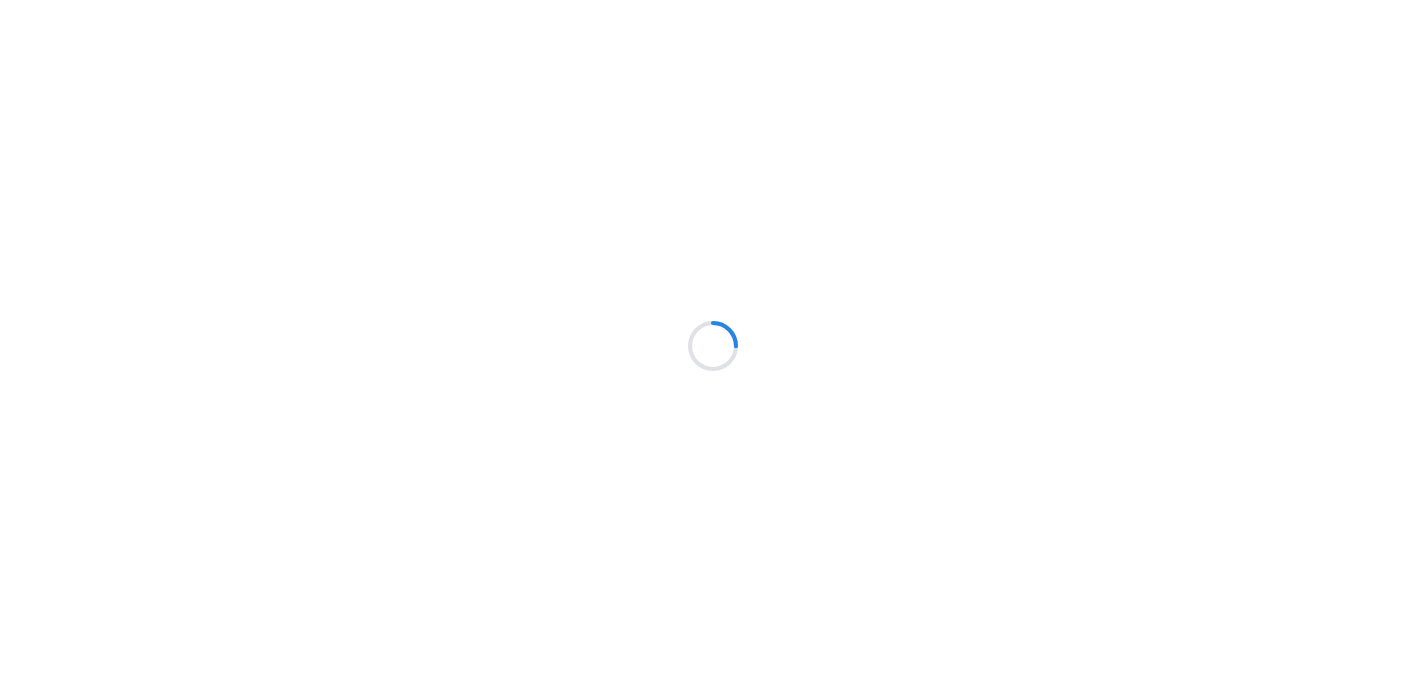 scroll, scrollTop: 0, scrollLeft: 0, axis: both 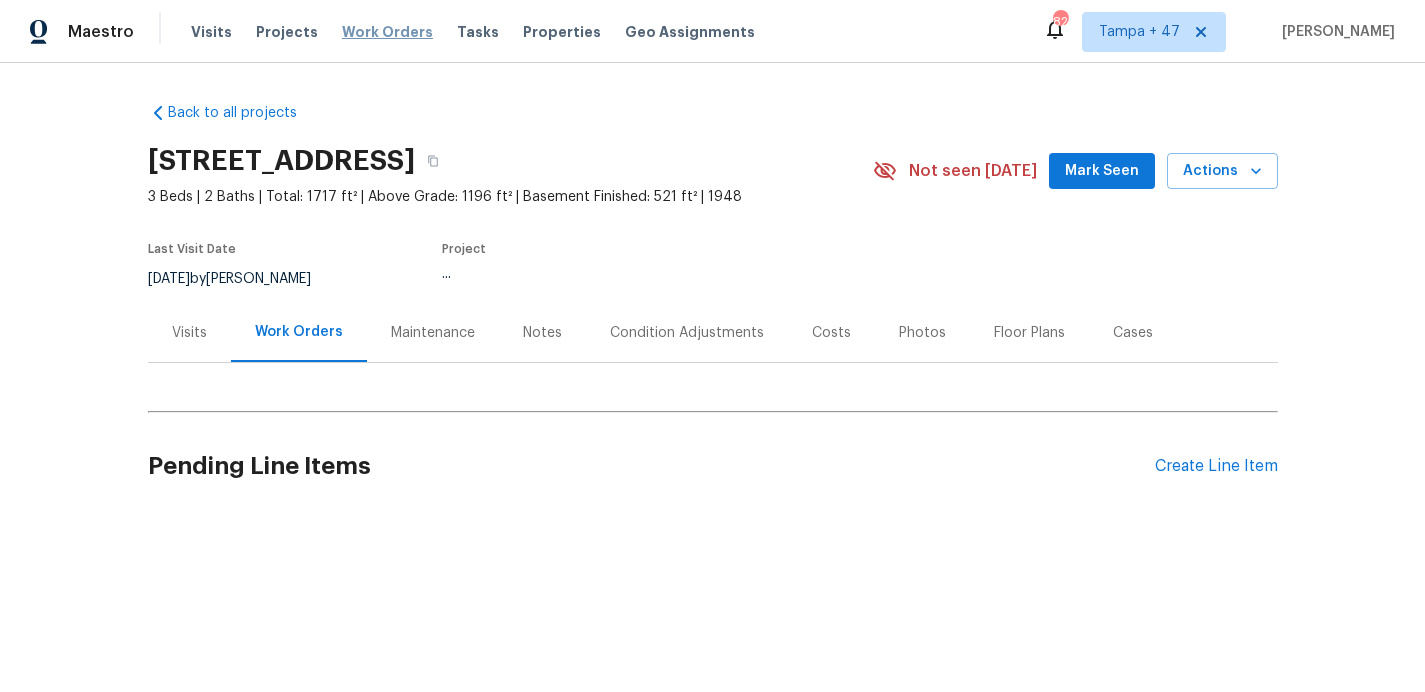 click on "Work Orders" at bounding box center (387, 32) 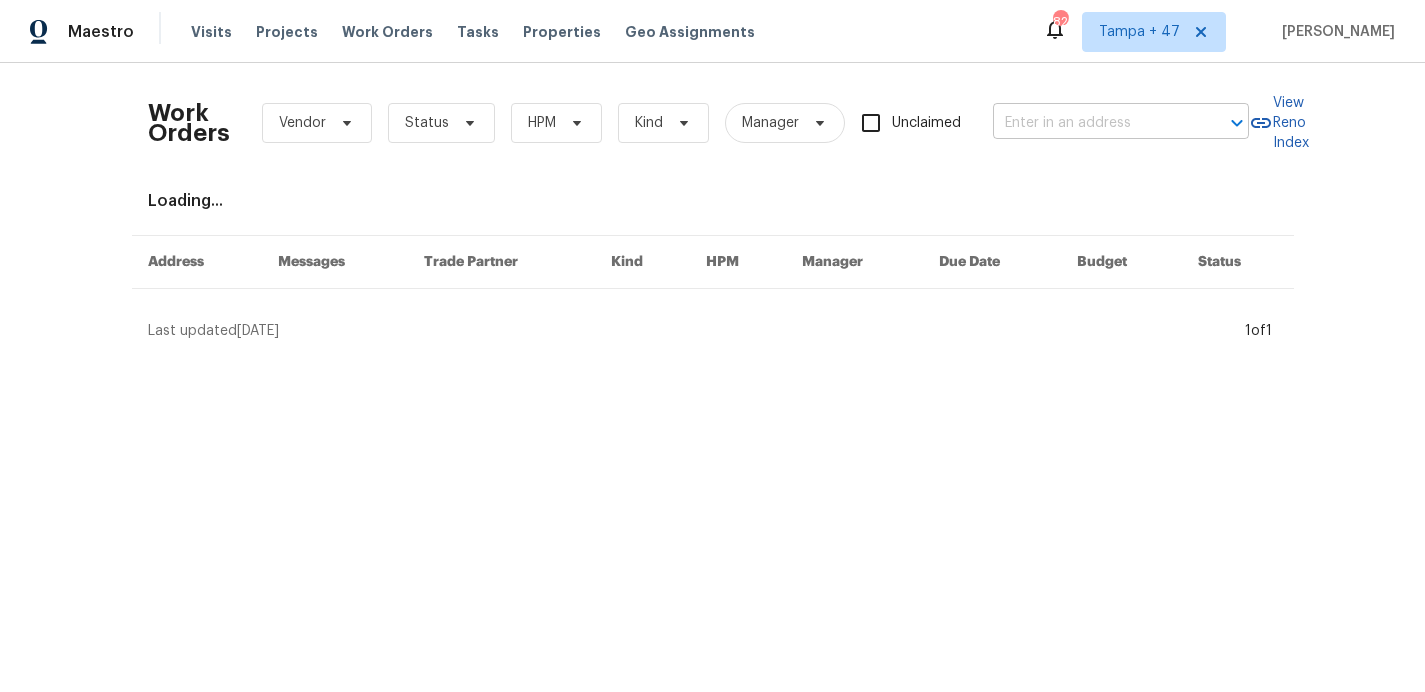 click at bounding box center (1093, 123) 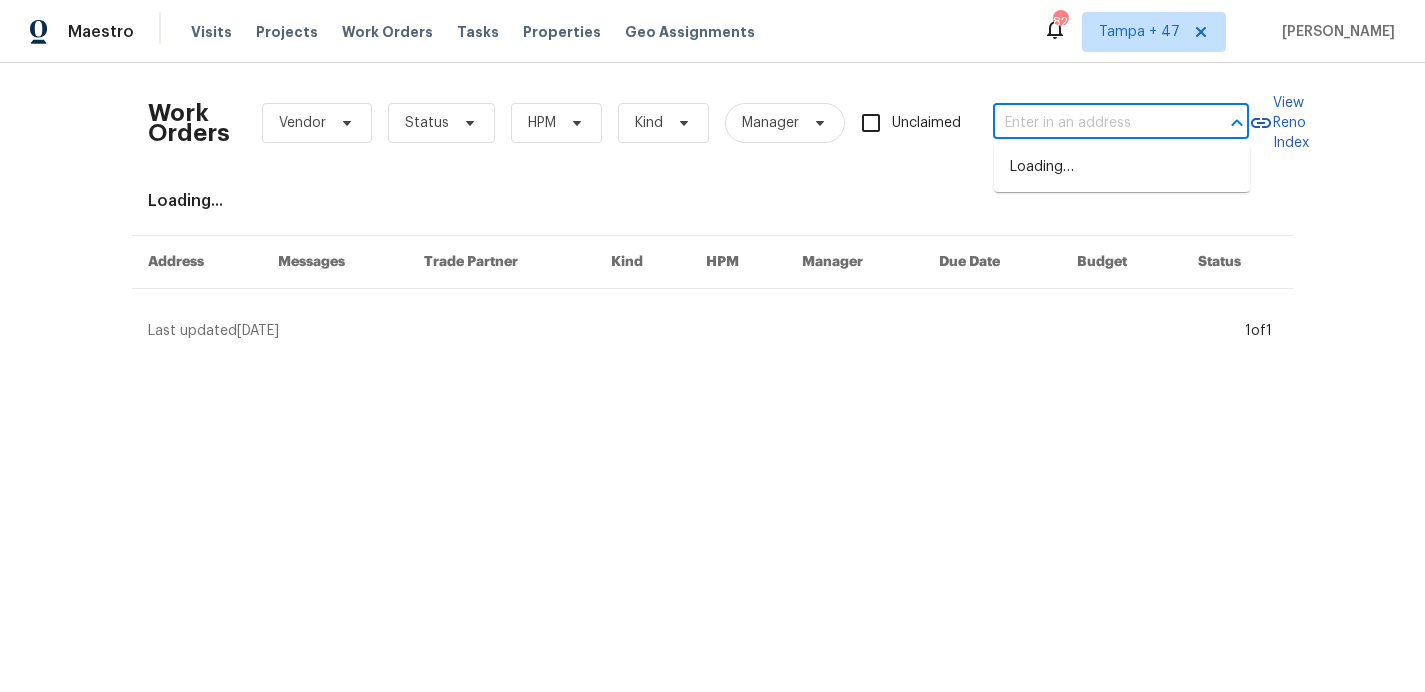 paste on "[STREET_ADDRESS]" 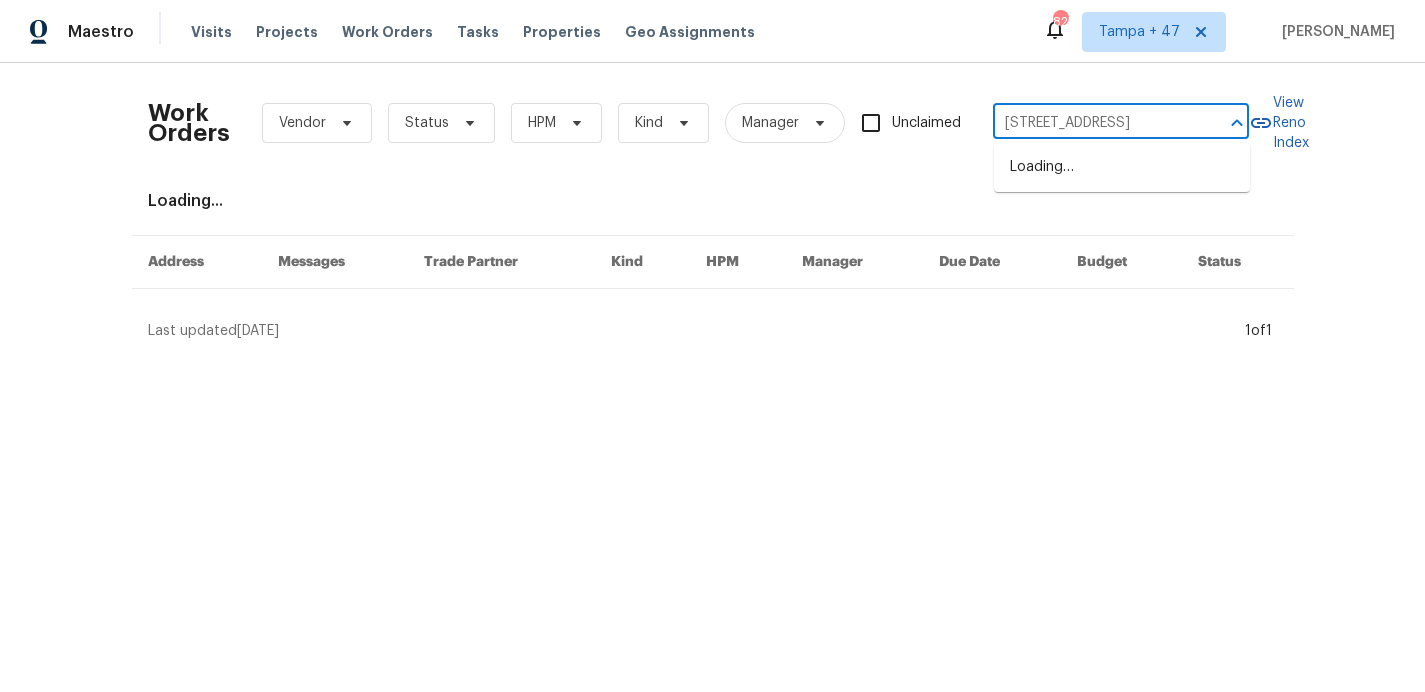 scroll, scrollTop: 0, scrollLeft: 96, axis: horizontal 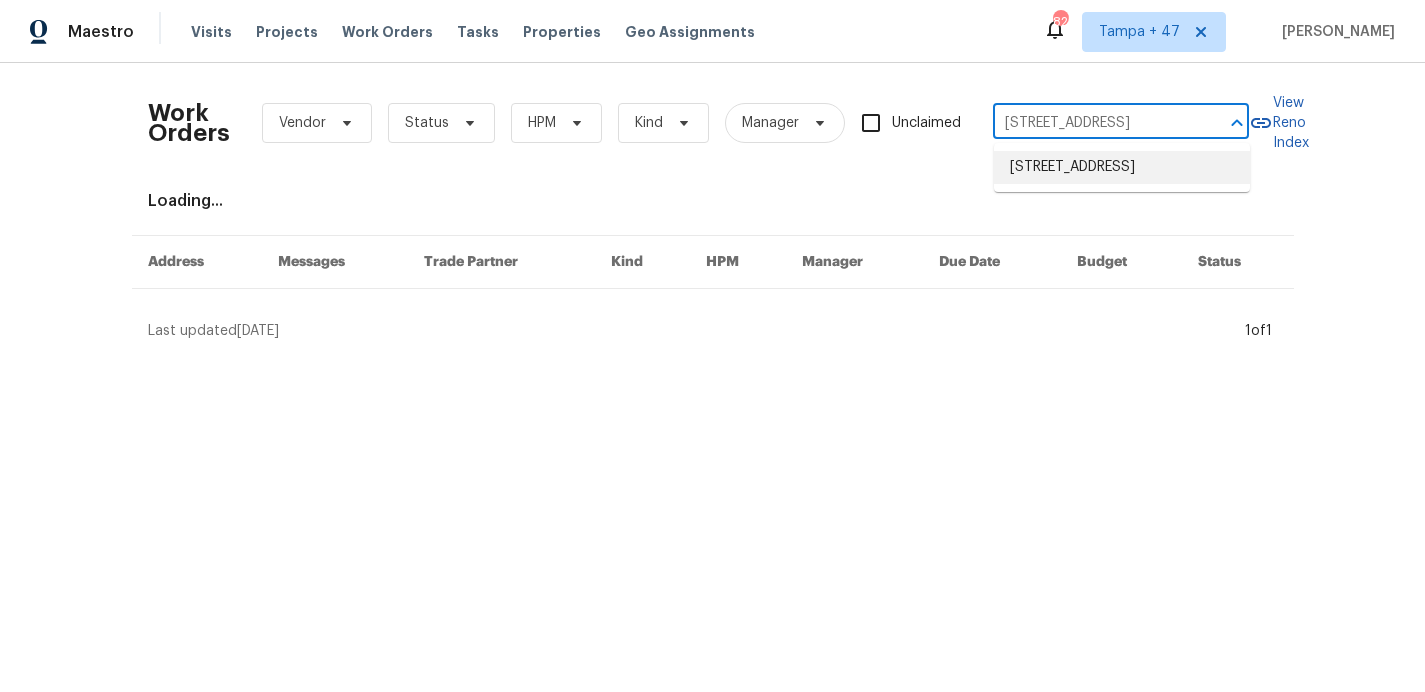 click on "[STREET_ADDRESS]" at bounding box center [1122, 167] 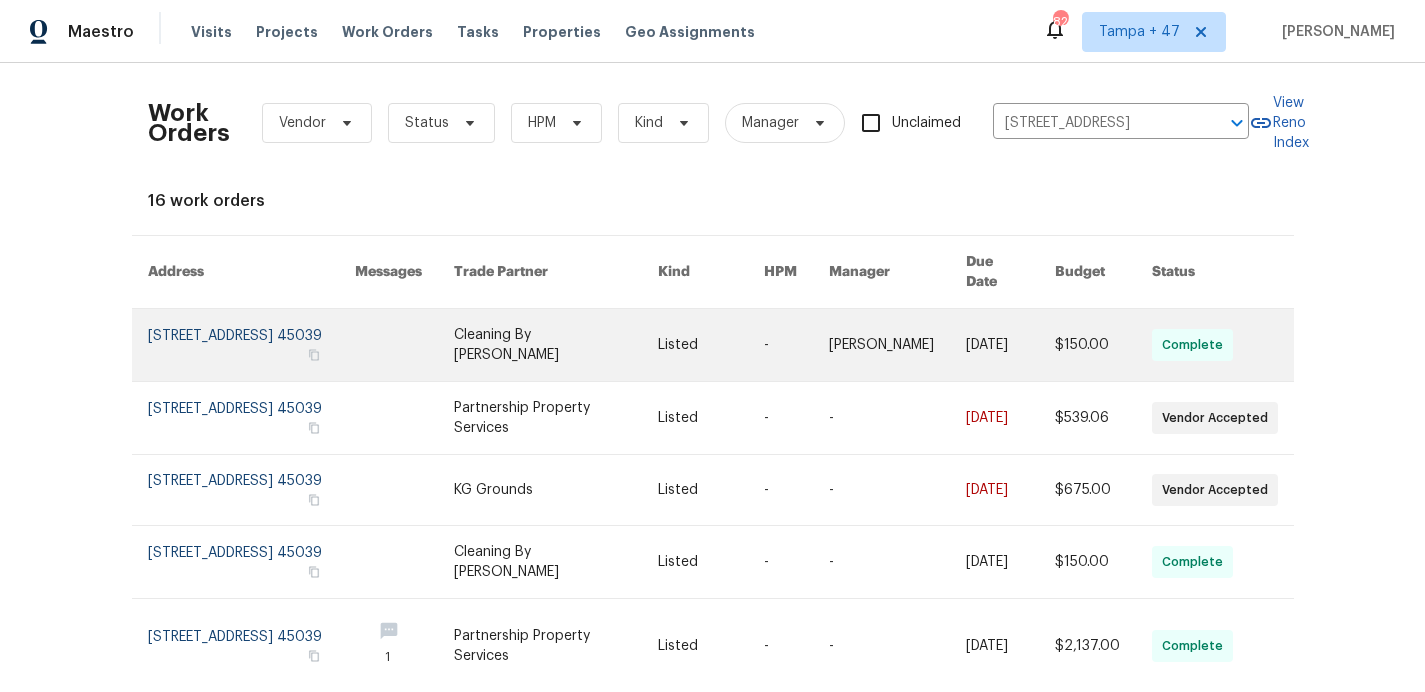 click at bounding box center (251, 345) 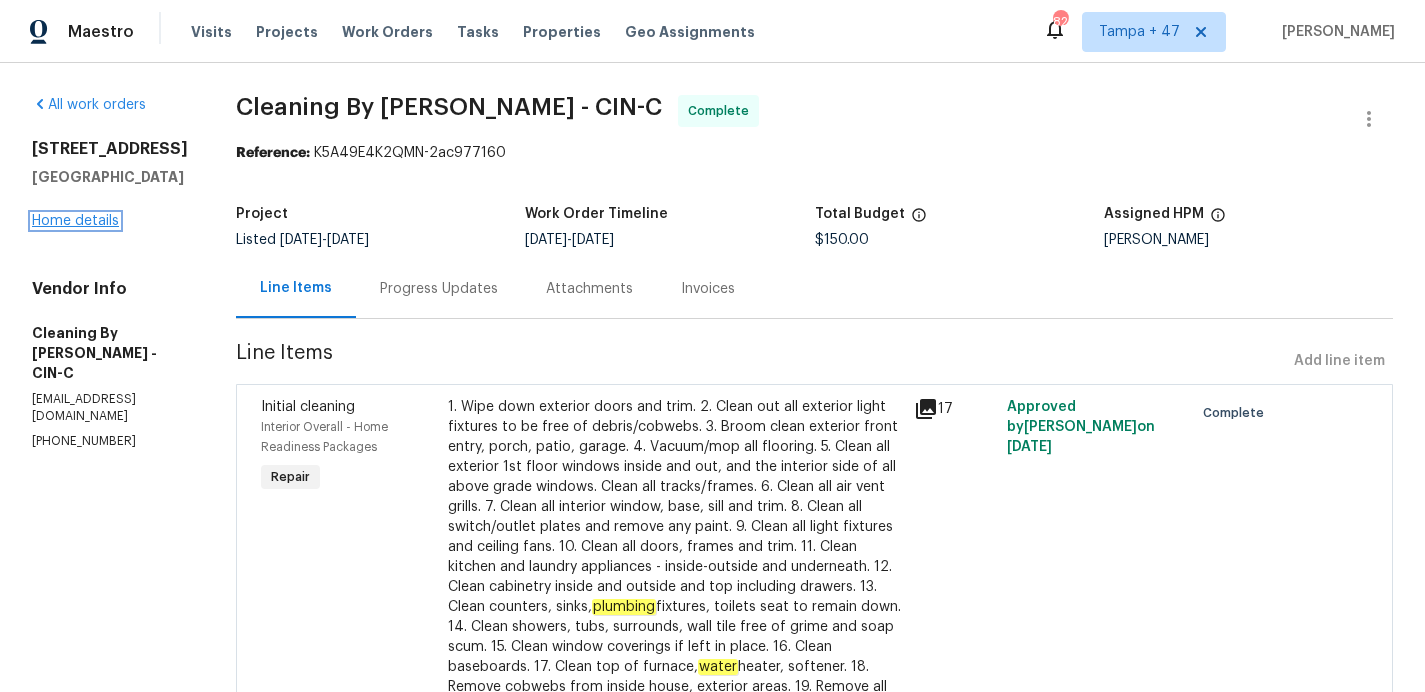 click on "Home details" at bounding box center [75, 221] 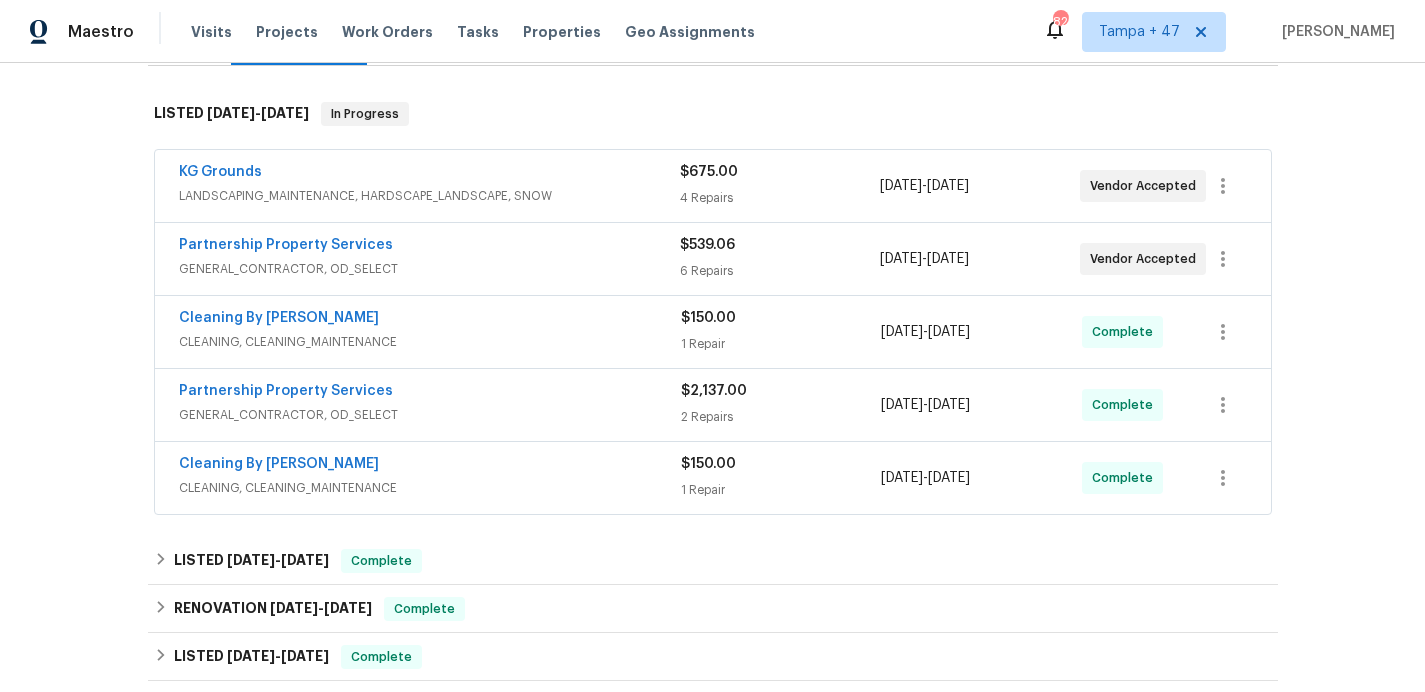 scroll, scrollTop: 337, scrollLeft: 0, axis: vertical 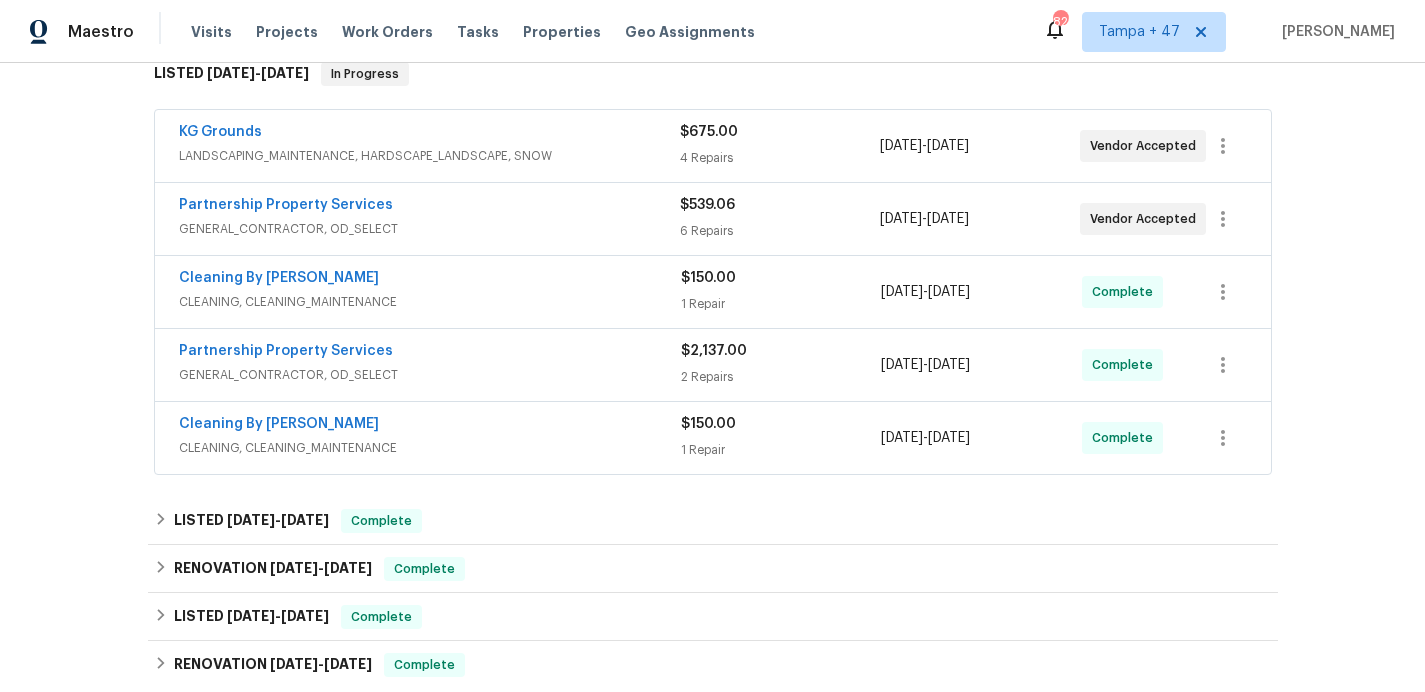 click on "CLEANING, CLEANING_MAINTENANCE" at bounding box center (430, 448) 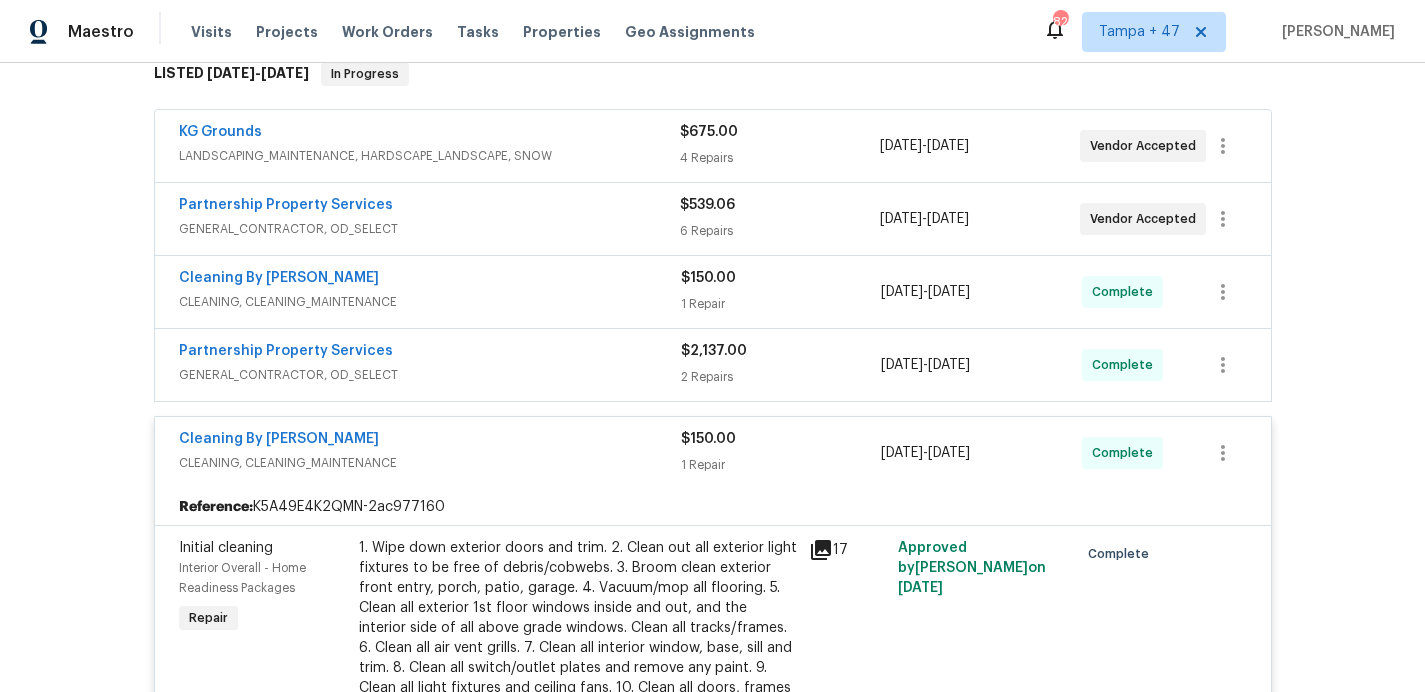 click on "GENERAL_CONTRACTOR, OD_SELECT" at bounding box center [430, 375] 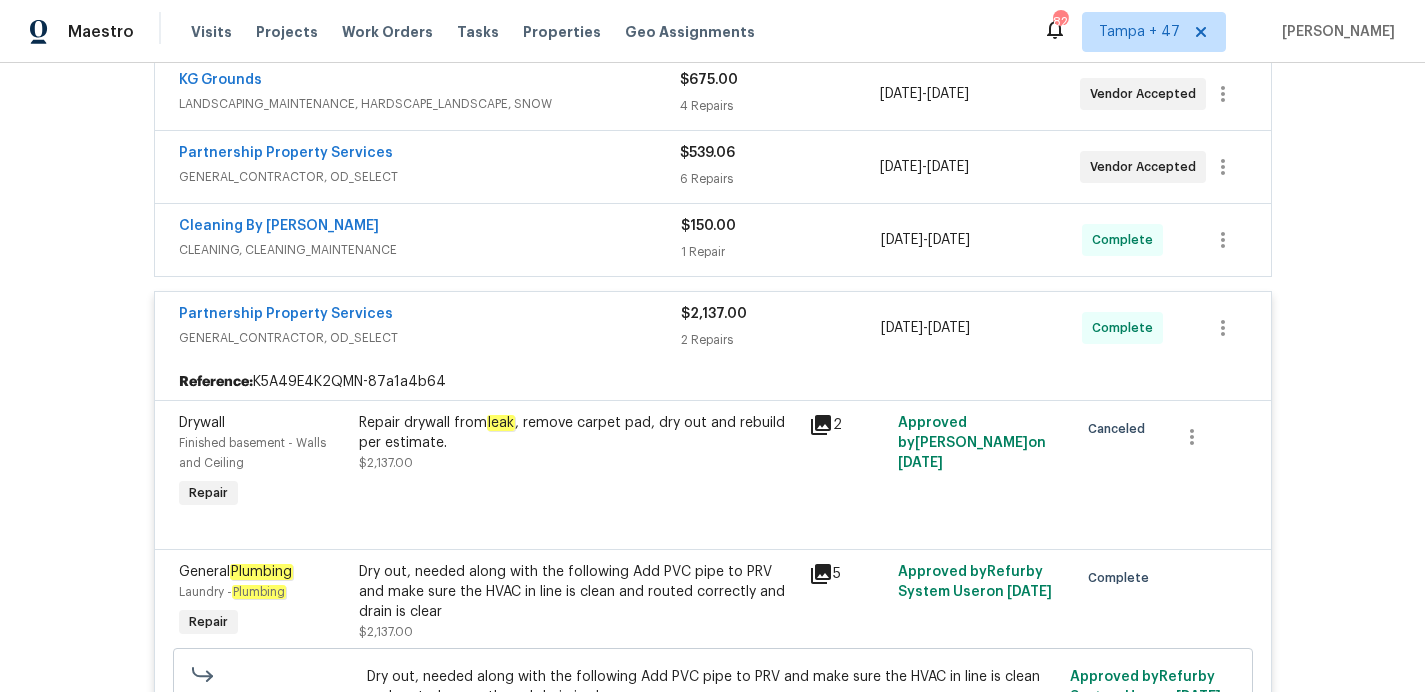 scroll, scrollTop: 472, scrollLeft: 0, axis: vertical 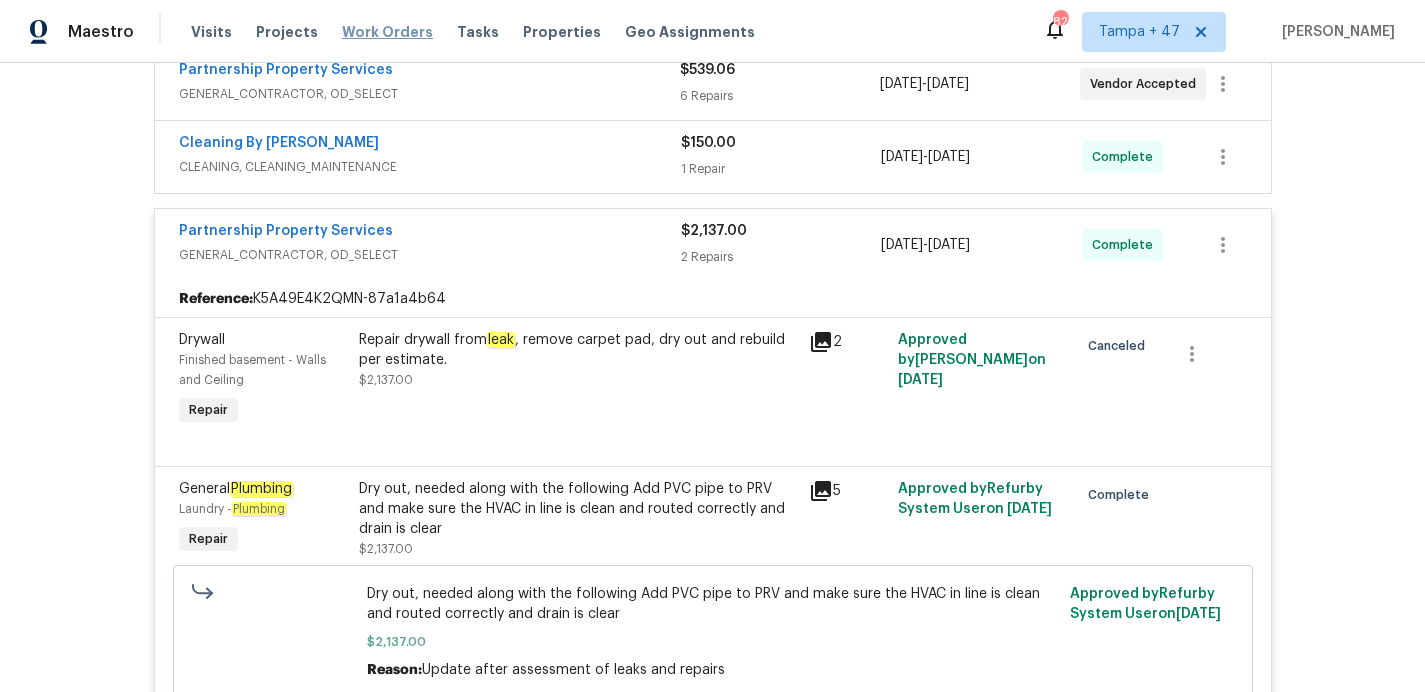 click on "Work Orders" at bounding box center [387, 32] 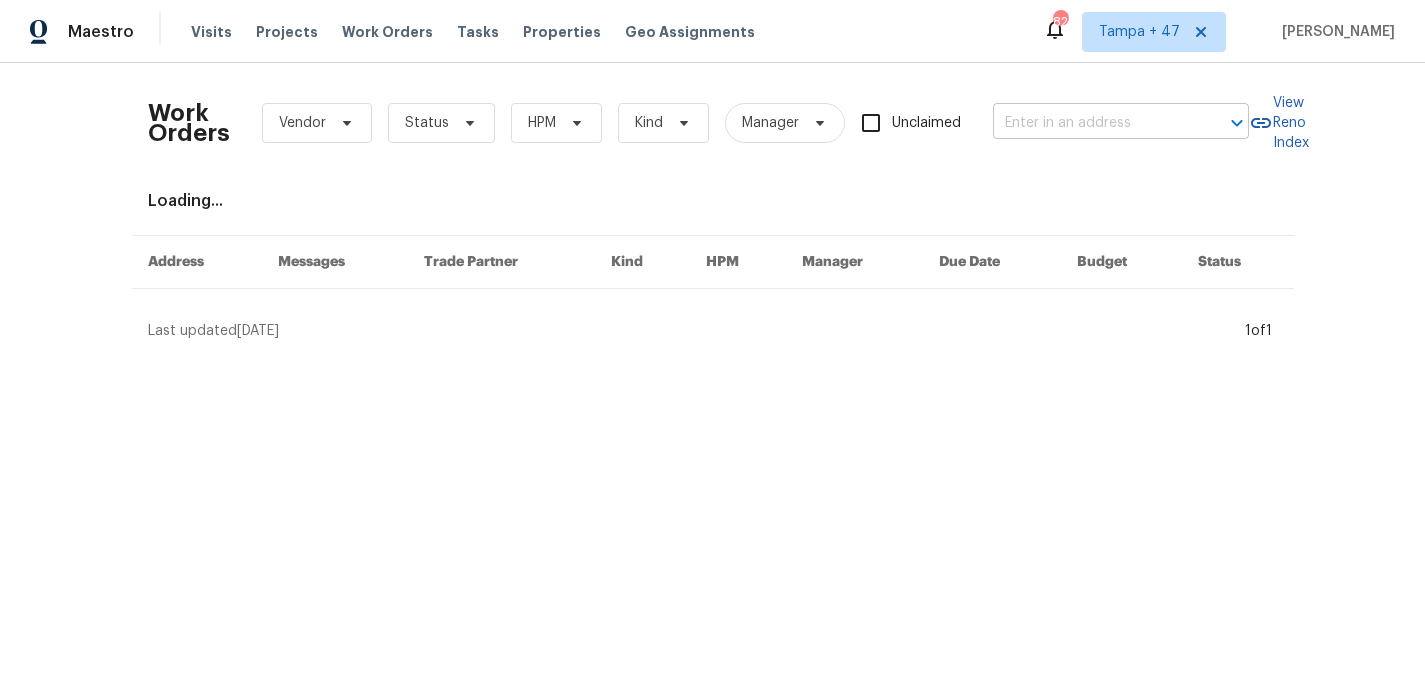 click at bounding box center (1093, 123) 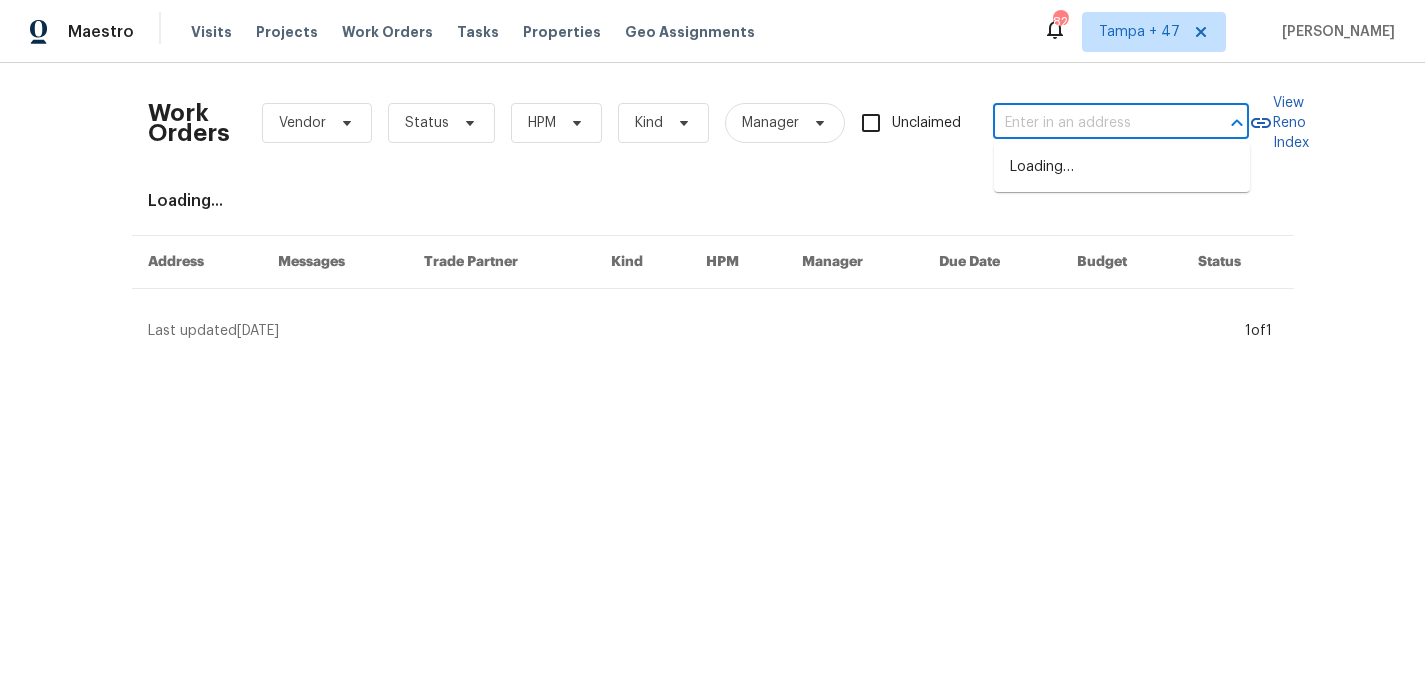 paste on "1869 Appaloosa Mill Ct Buford, [GEOGRAPHIC_DATA] 30519" 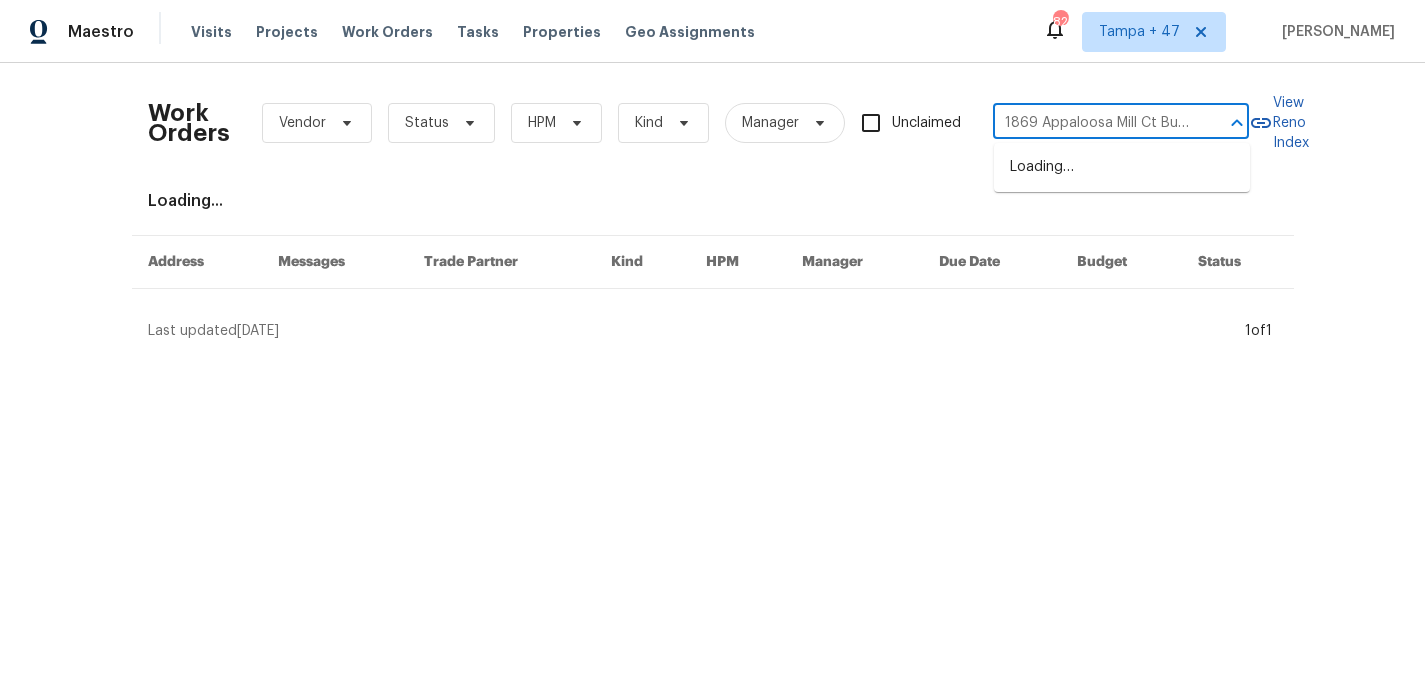 scroll, scrollTop: 0, scrollLeft: 80, axis: horizontal 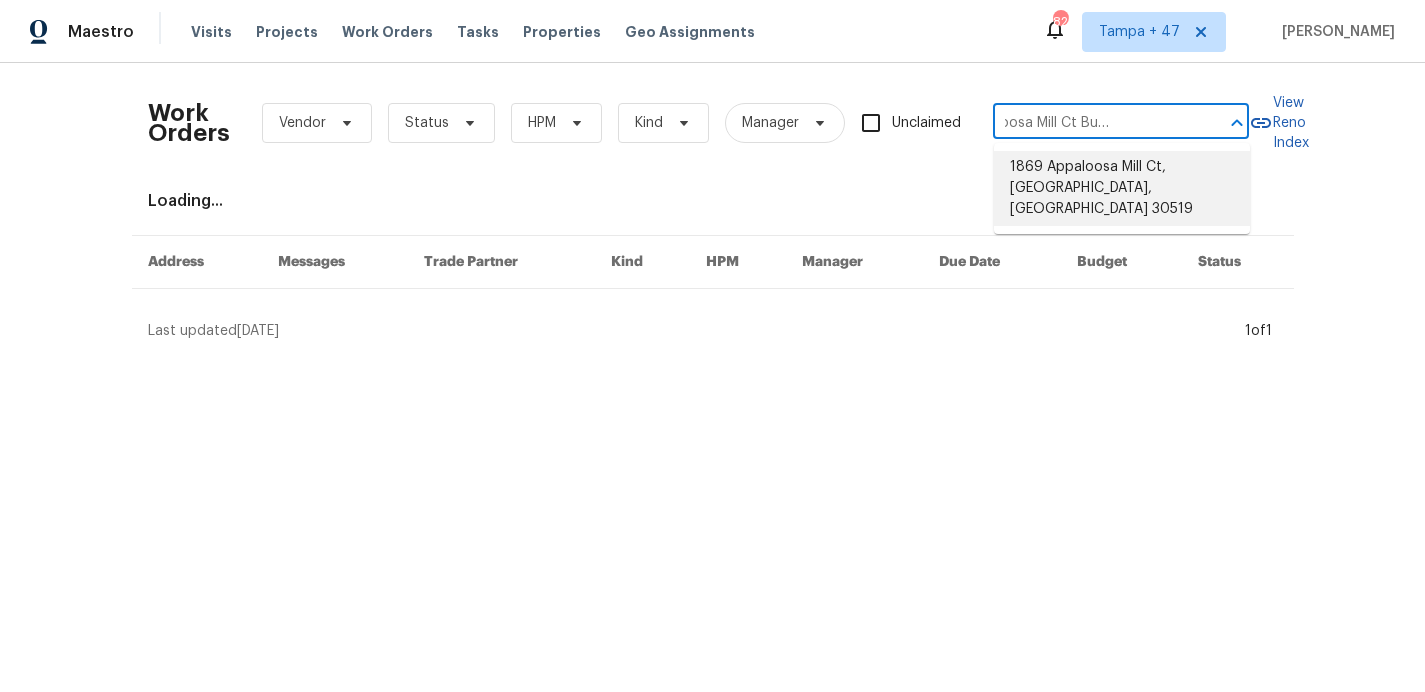 click on "1869 Appaloosa Mill Ct, [GEOGRAPHIC_DATA], [GEOGRAPHIC_DATA] 30519" at bounding box center [1122, 188] 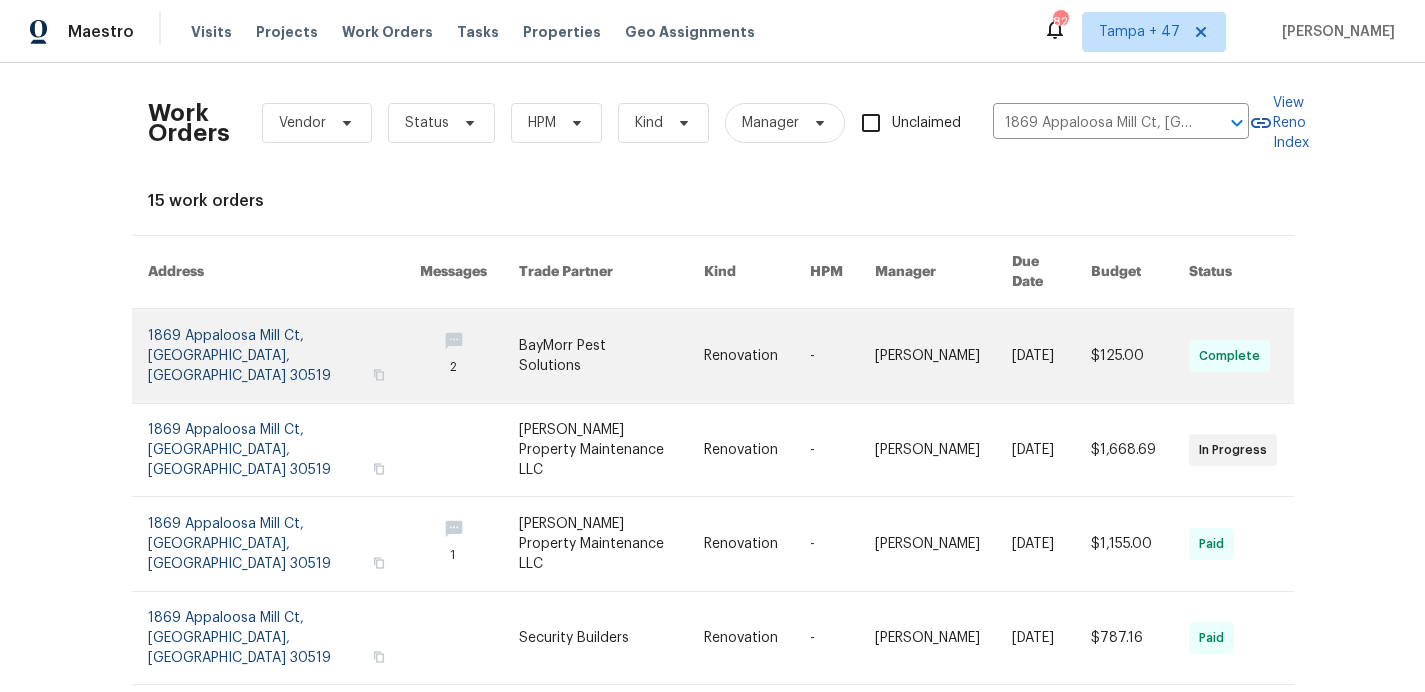 click at bounding box center (284, 356) 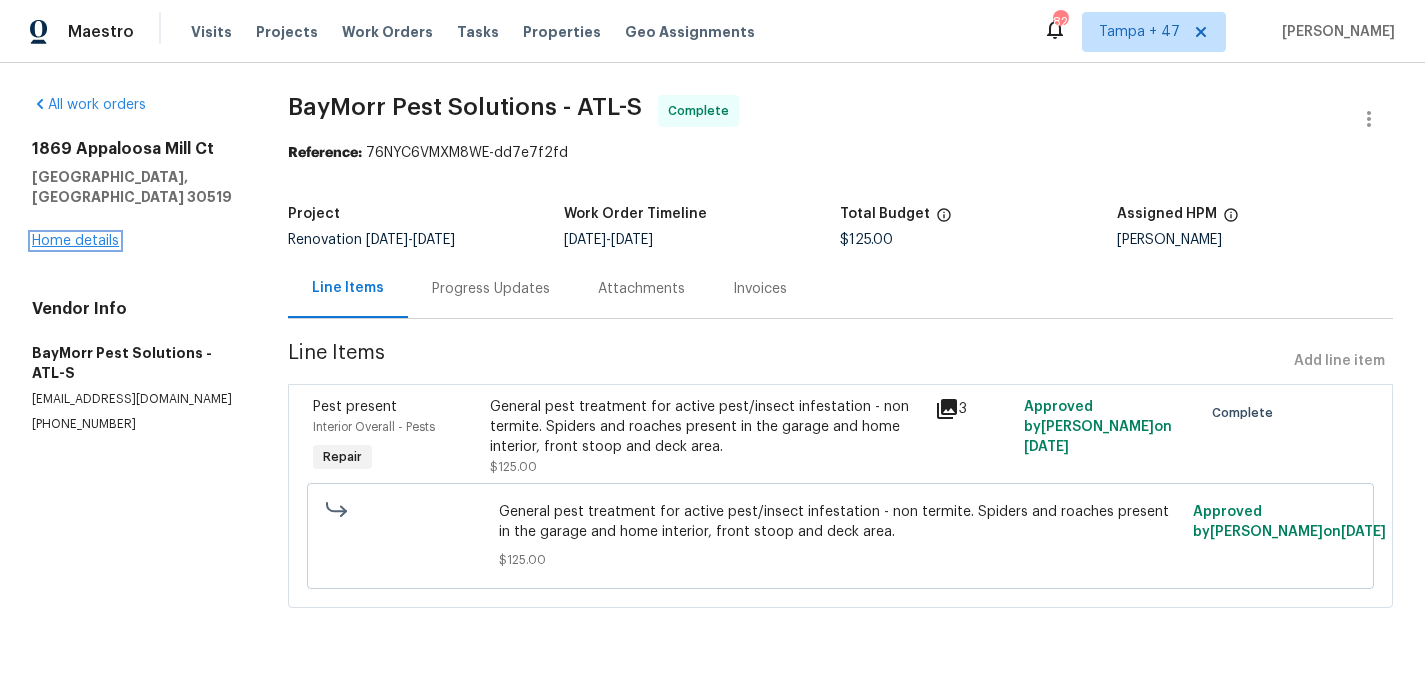 click on "Home details" at bounding box center [75, 241] 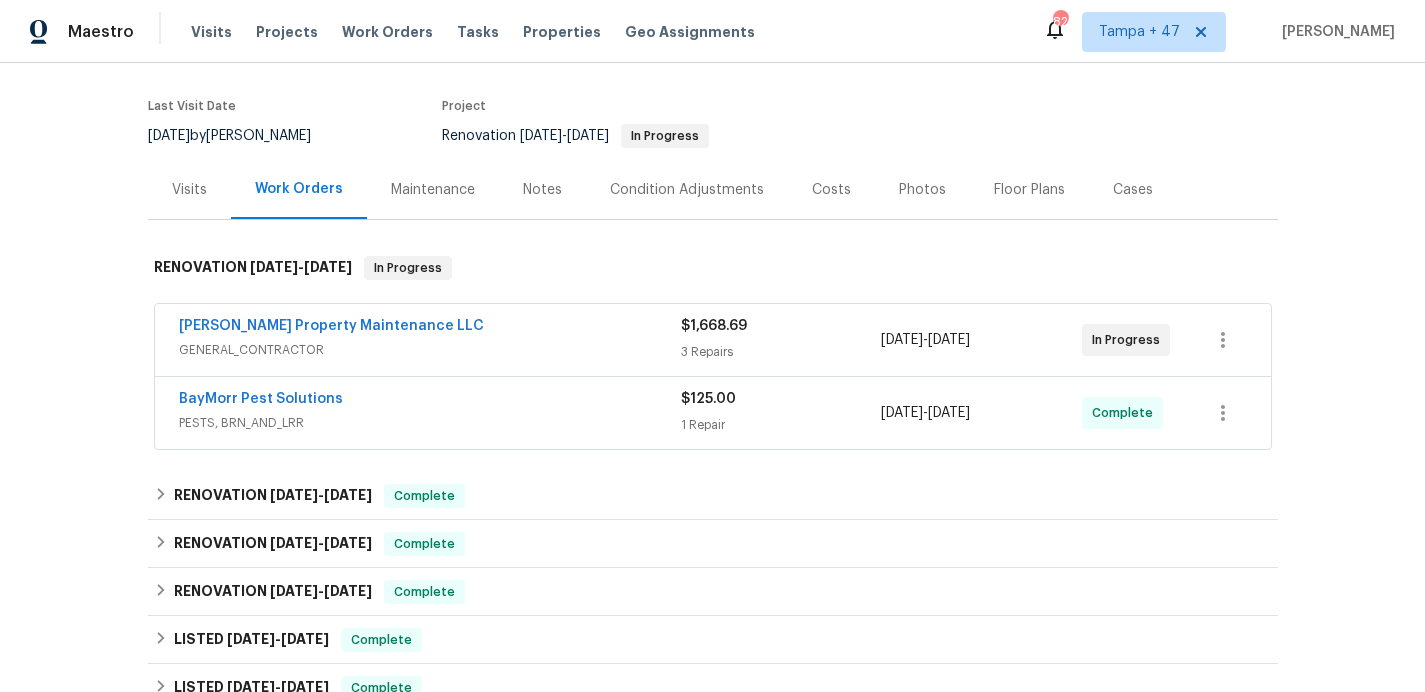 scroll, scrollTop: 220, scrollLeft: 0, axis: vertical 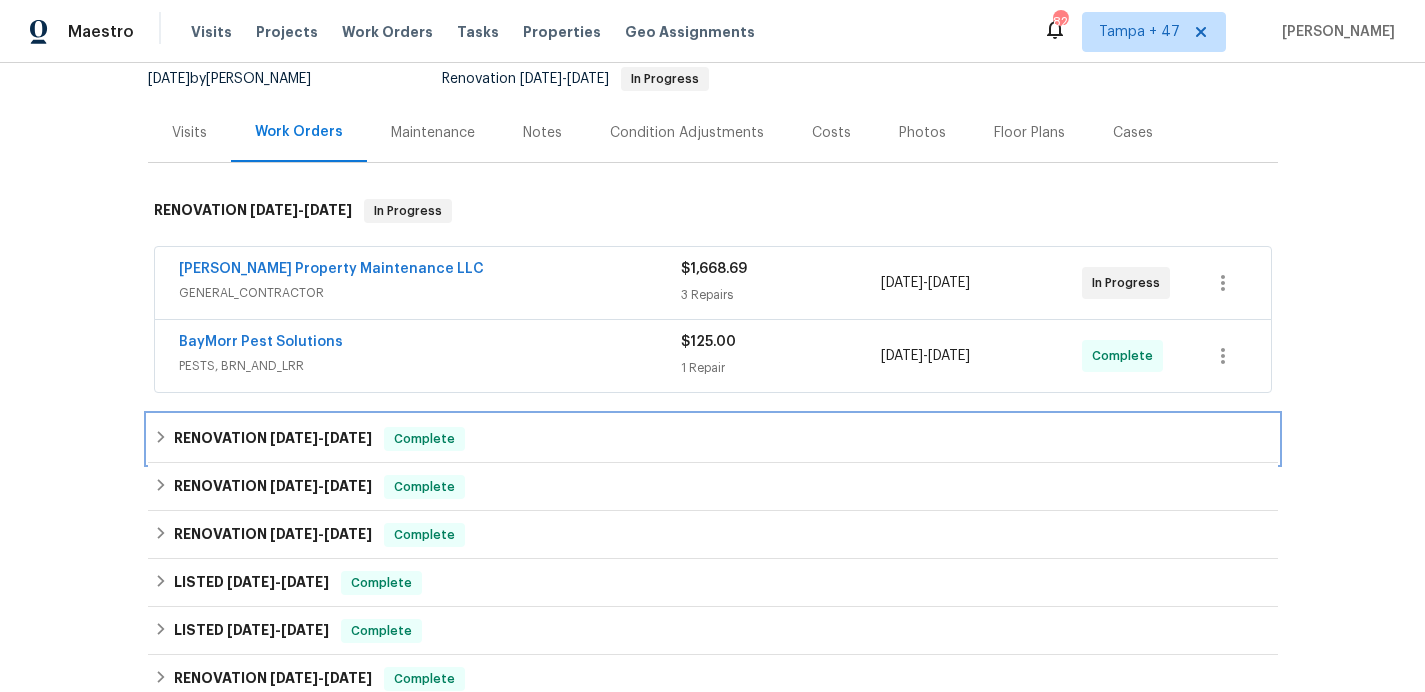 click on "RENOVATION   [DATE]  -  [DATE] Complete" at bounding box center (713, 439) 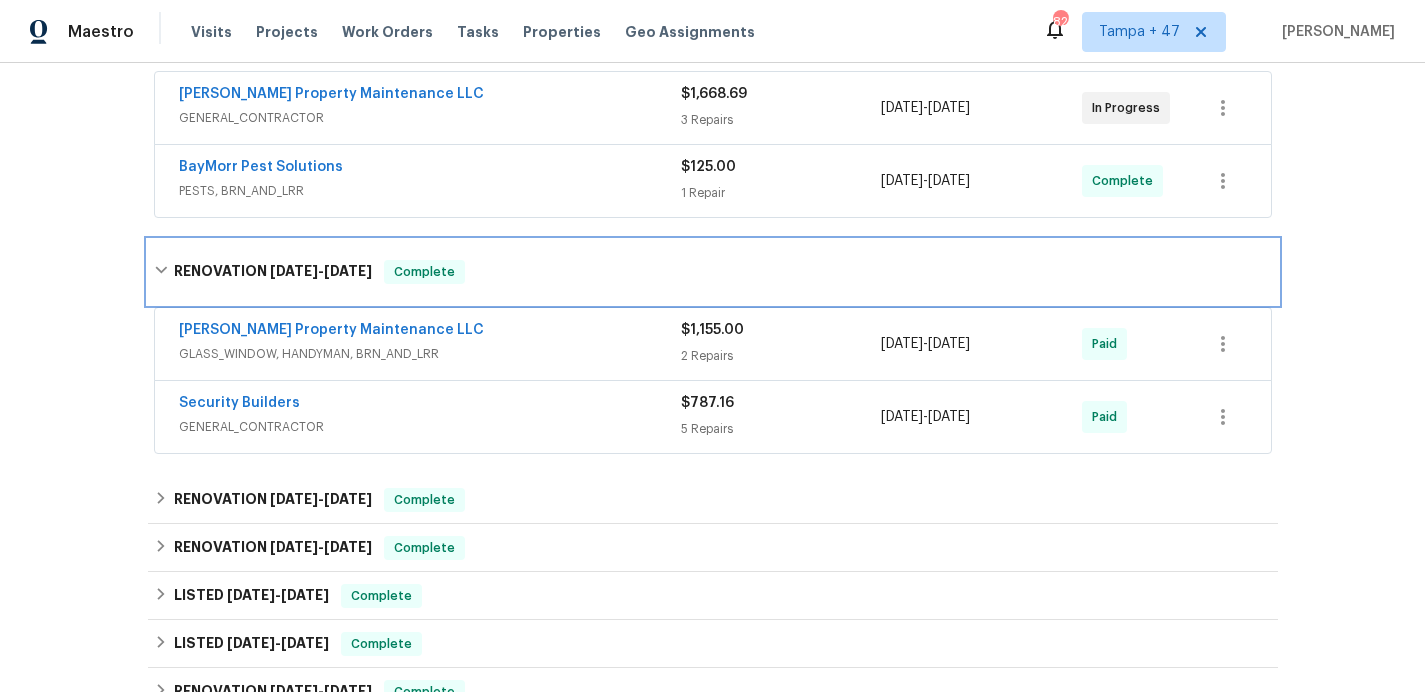 scroll, scrollTop: 397, scrollLeft: 0, axis: vertical 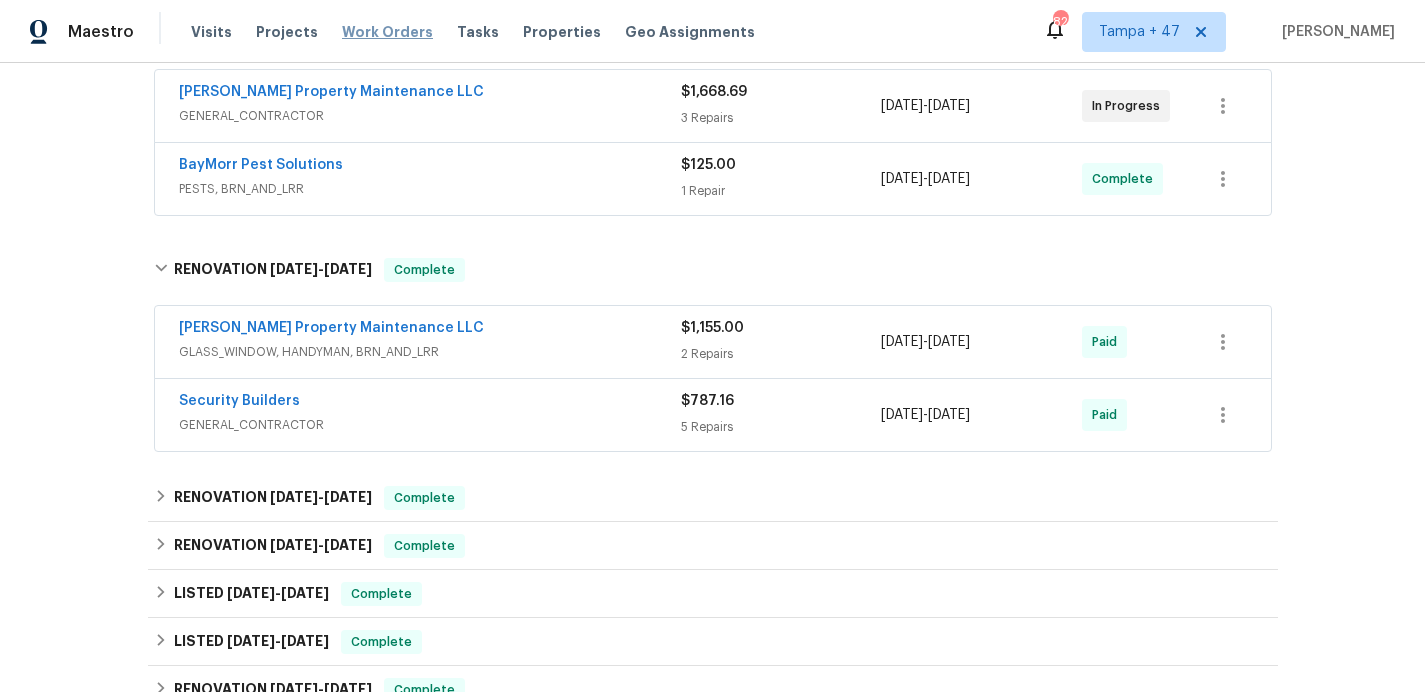click on "Work Orders" at bounding box center (387, 32) 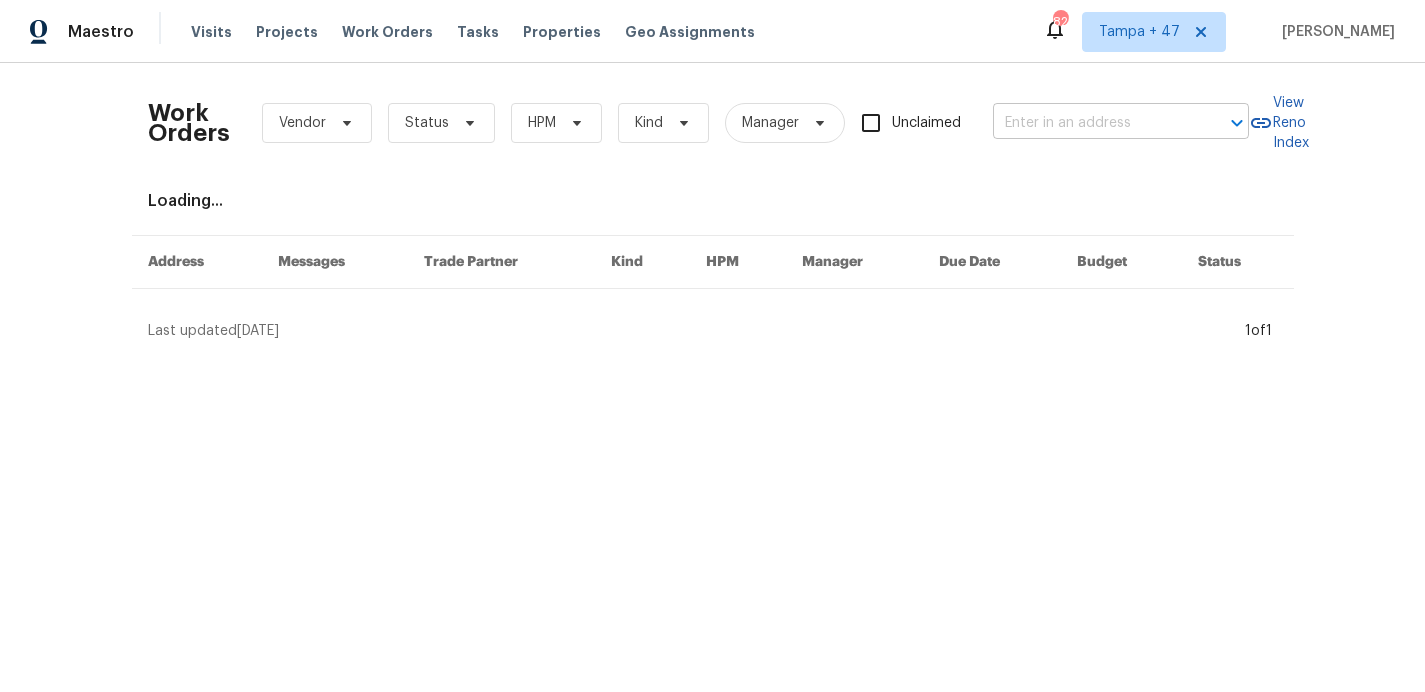 click at bounding box center [1093, 123] 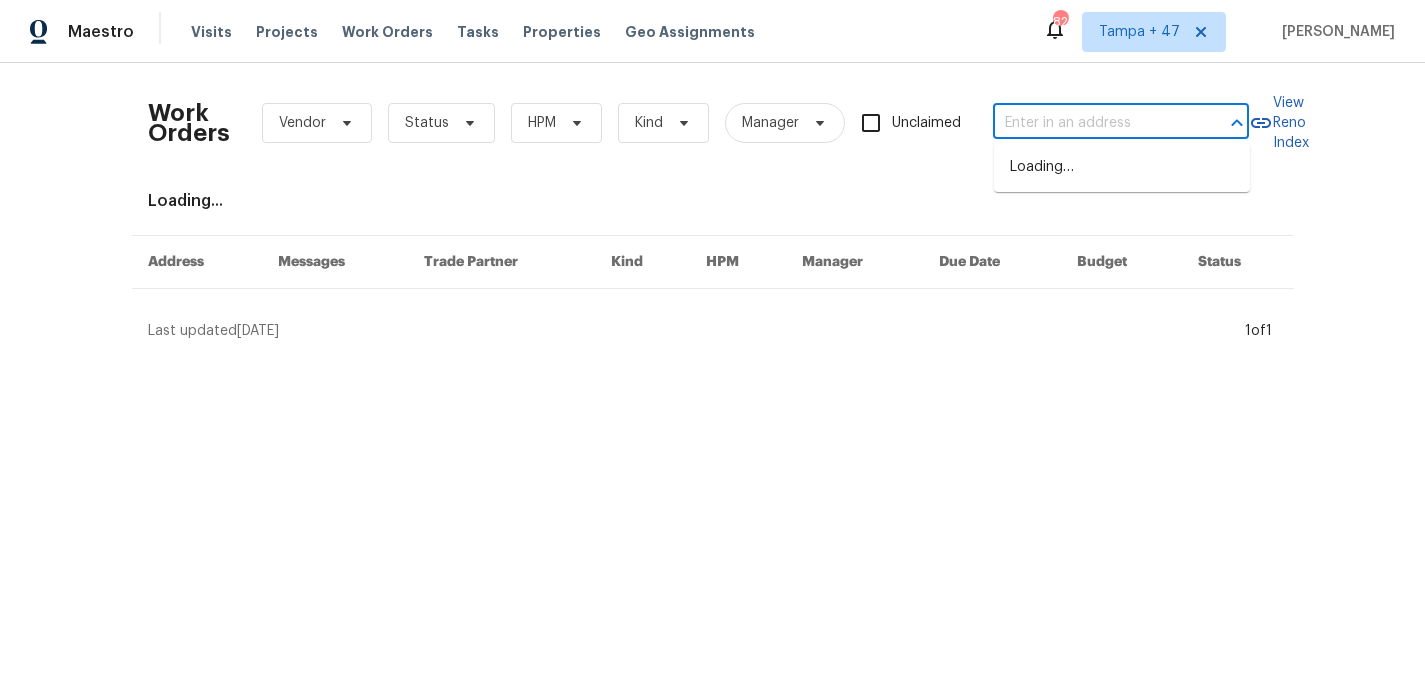 paste on "[STREET_ADDRESS][PERSON_NAME]" 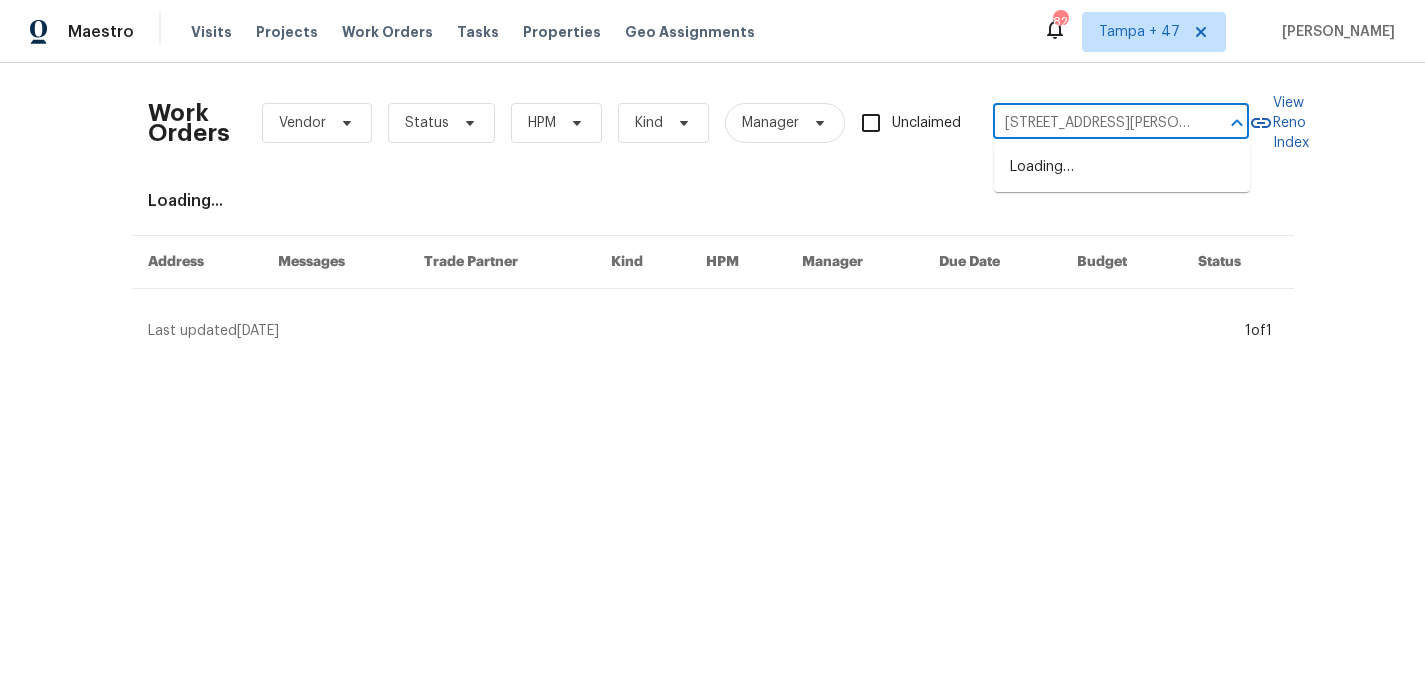 scroll, scrollTop: 0, scrollLeft: 59, axis: horizontal 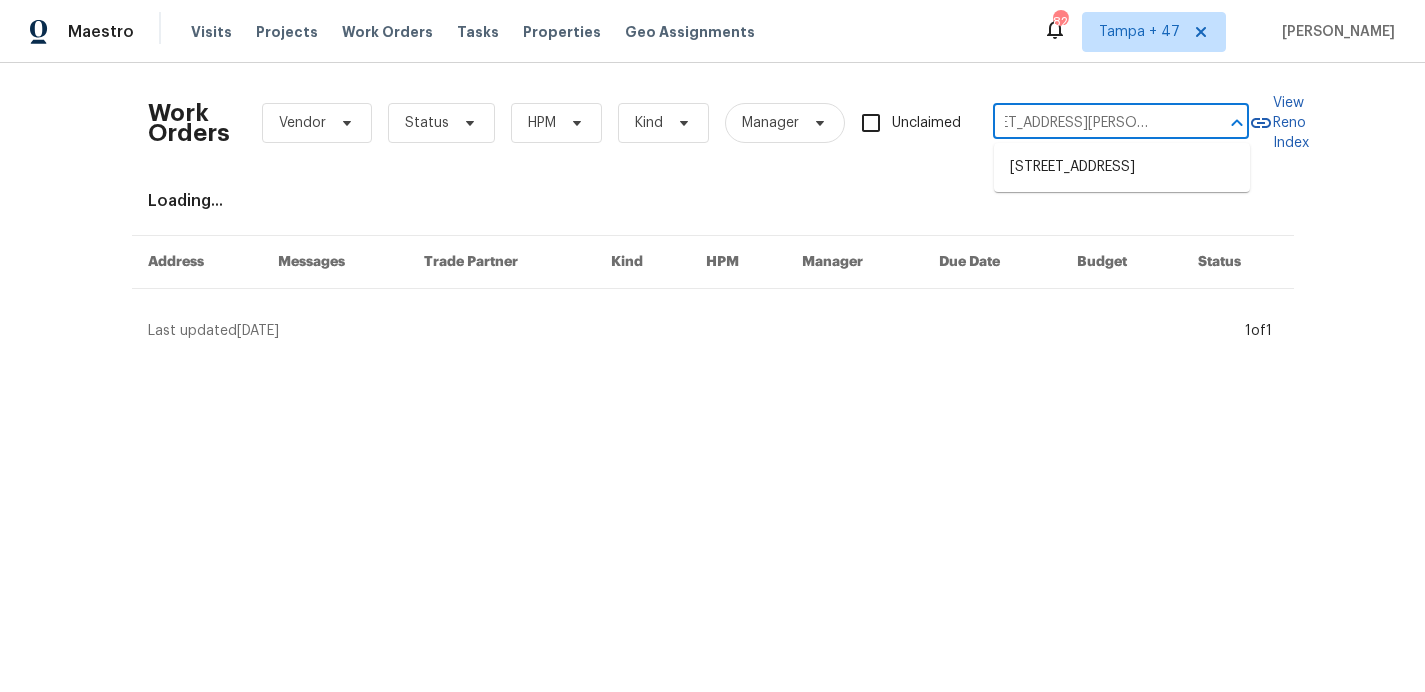type on "[STREET_ADDRESS][PERSON_NAME]" 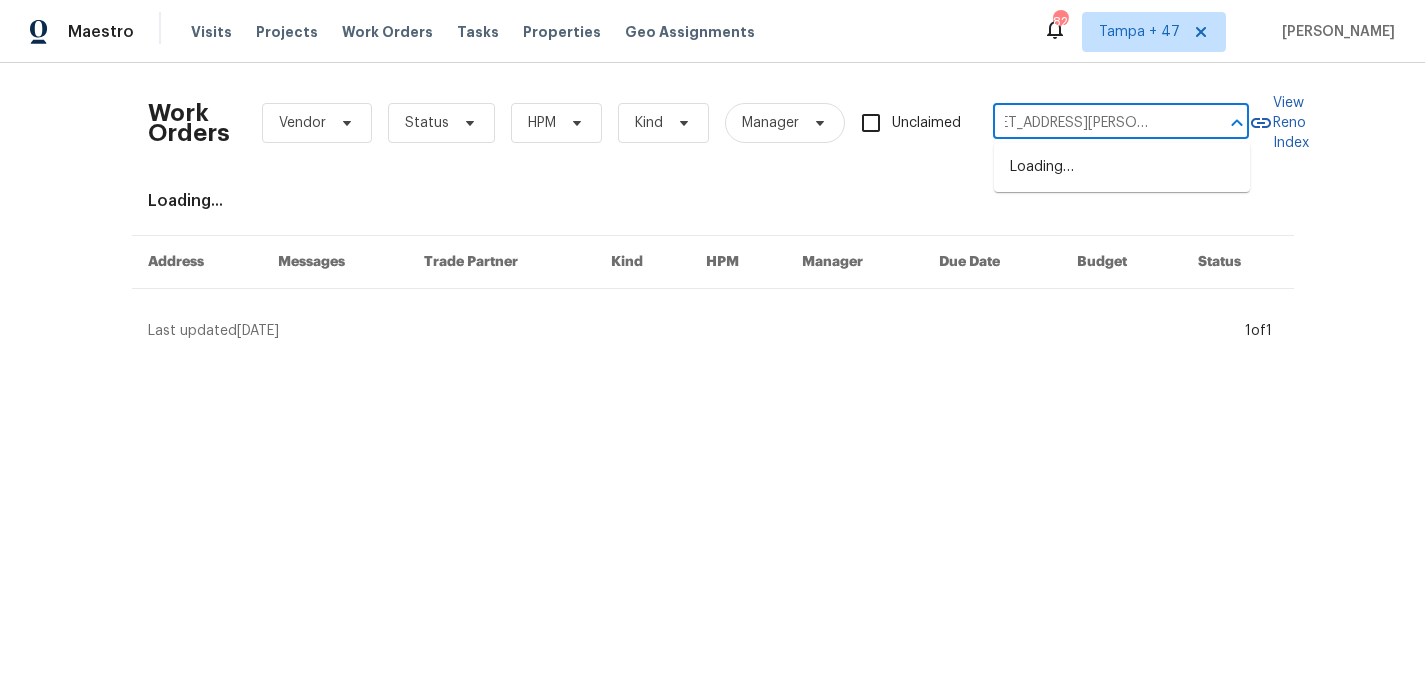 scroll, scrollTop: 0, scrollLeft: 63, axis: horizontal 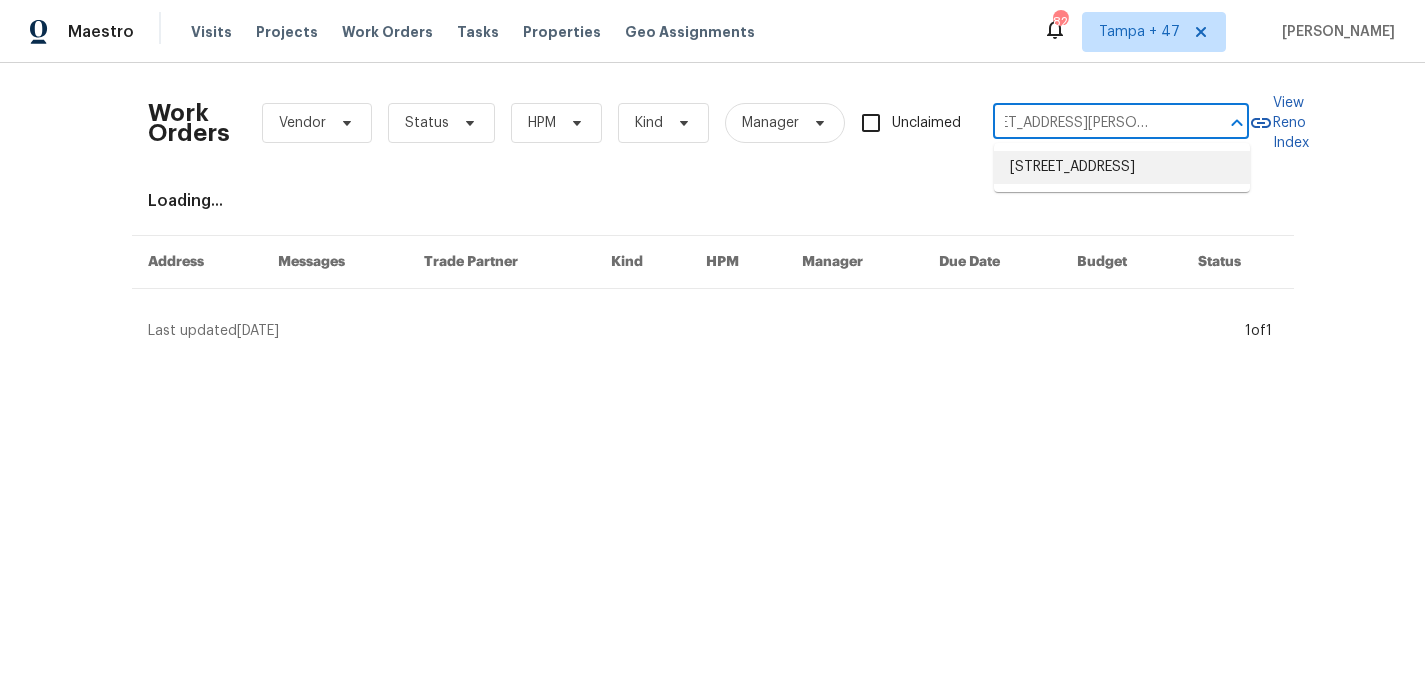 click on "[STREET_ADDRESS]" at bounding box center (1122, 167) 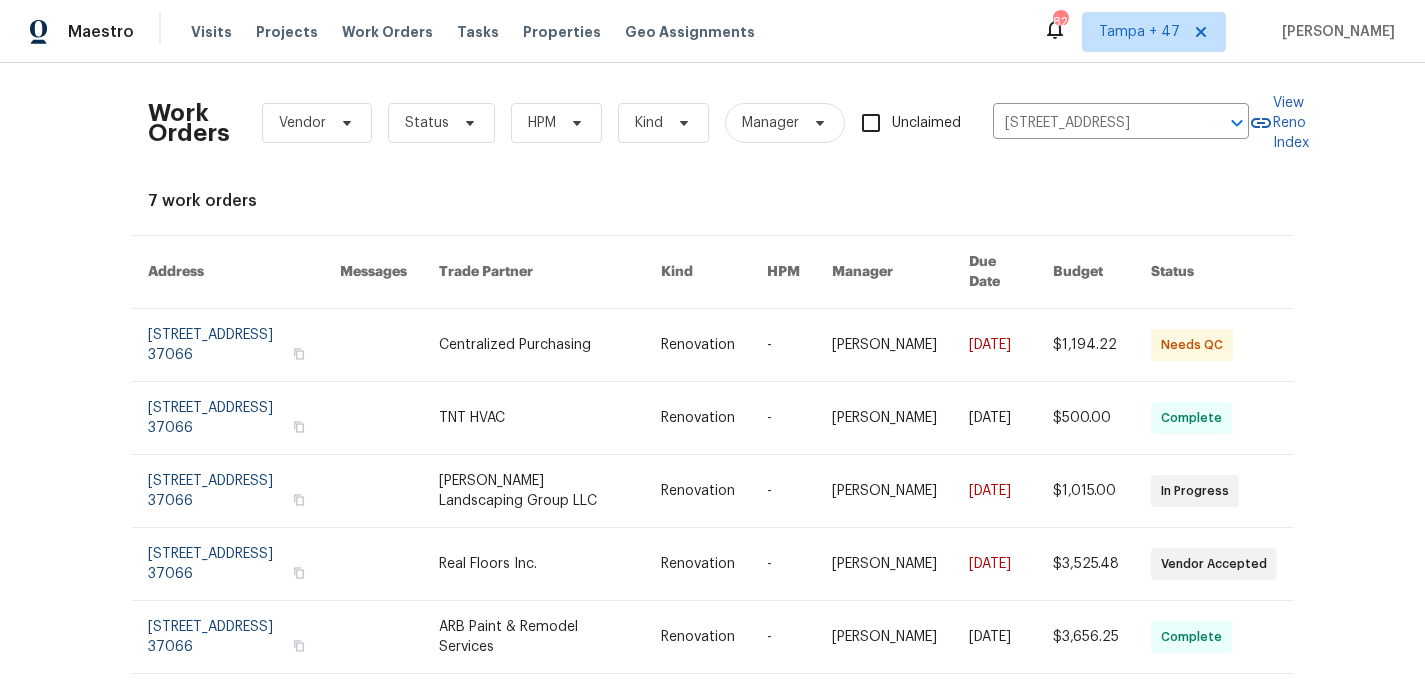 click at bounding box center (244, 345) 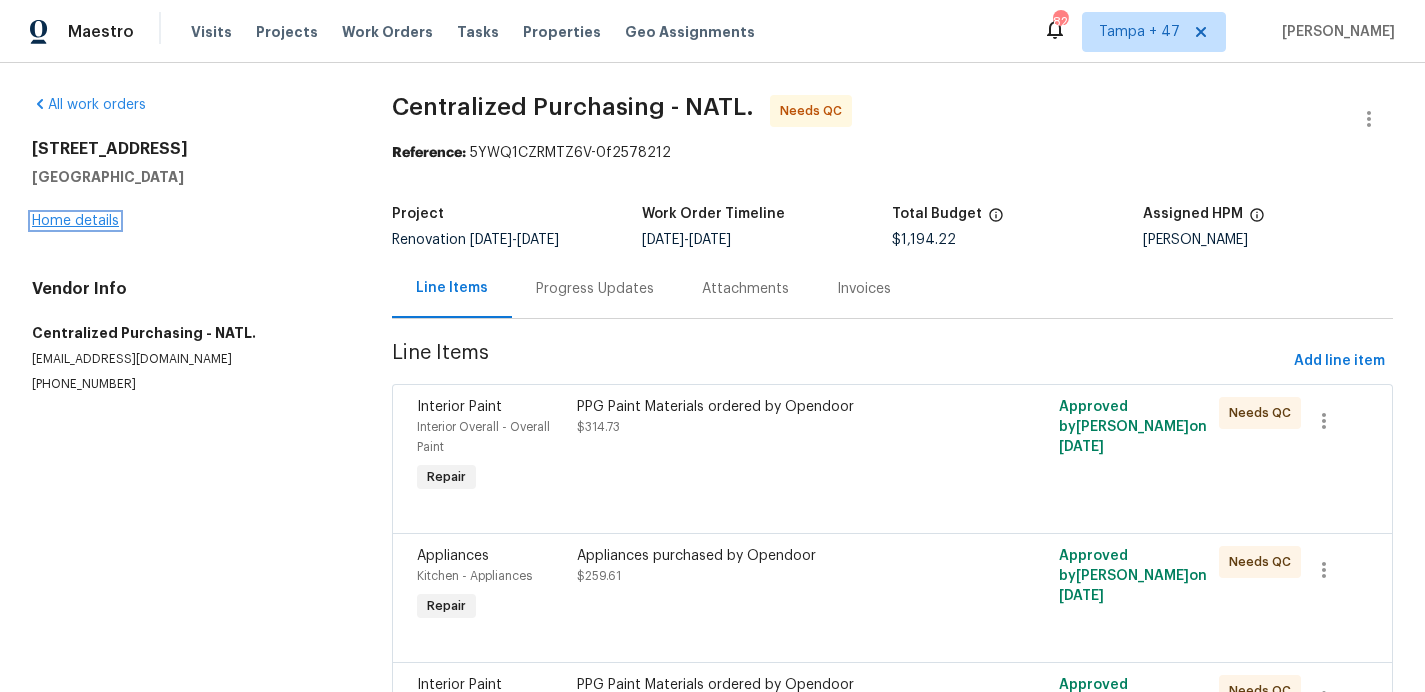 click on "Home details" at bounding box center [75, 221] 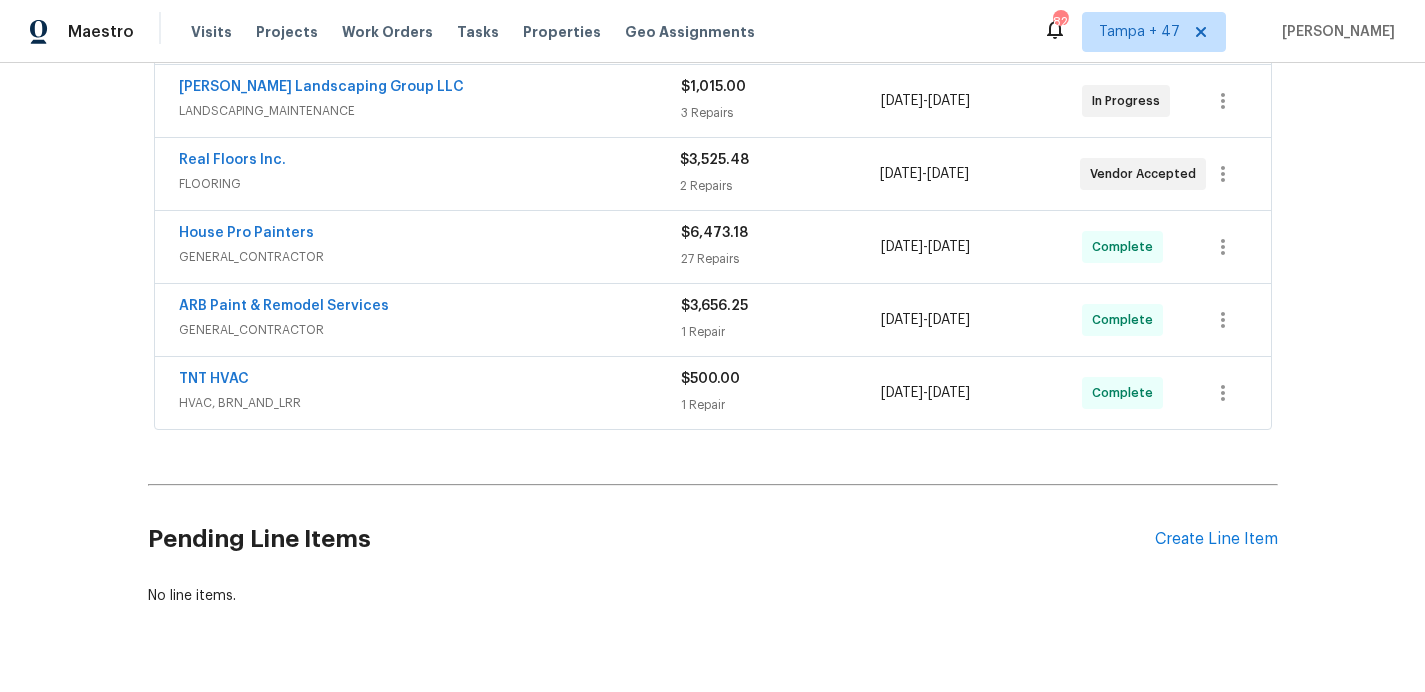 scroll, scrollTop: 498, scrollLeft: 0, axis: vertical 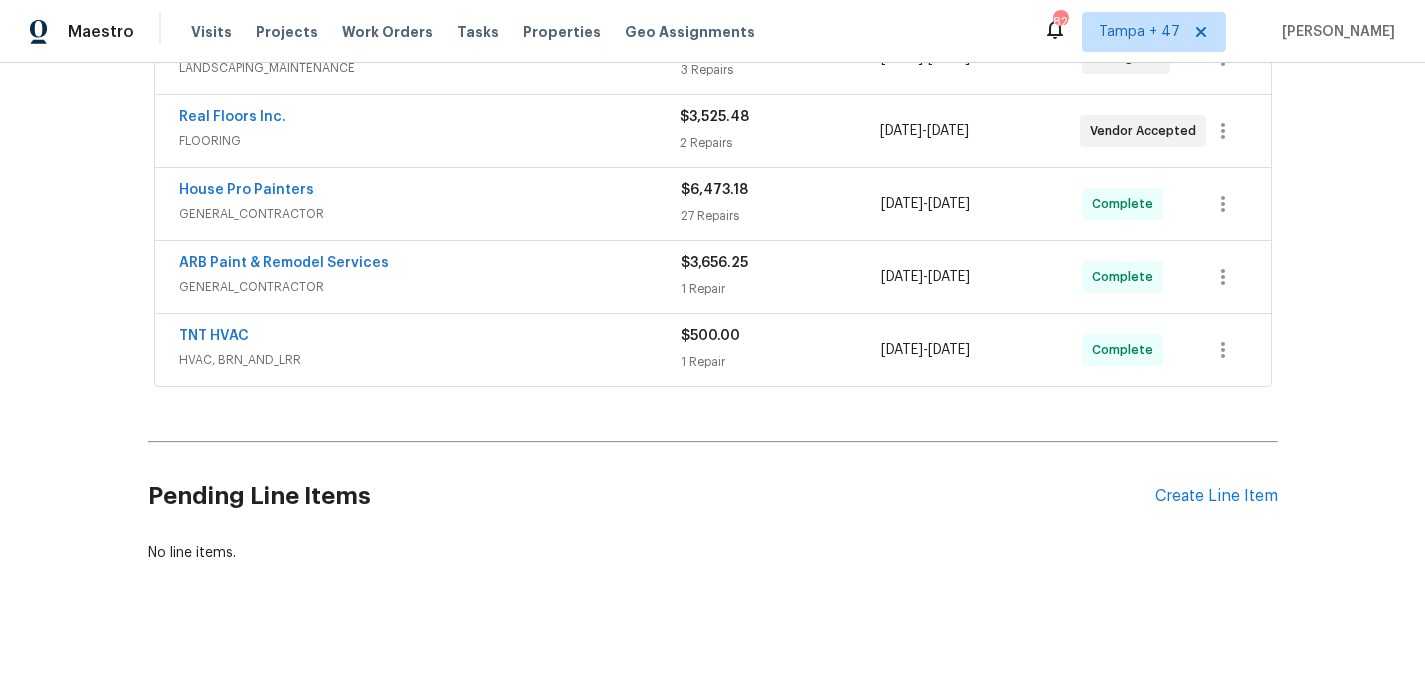 click on "TNT HVAC" at bounding box center [430, 338] 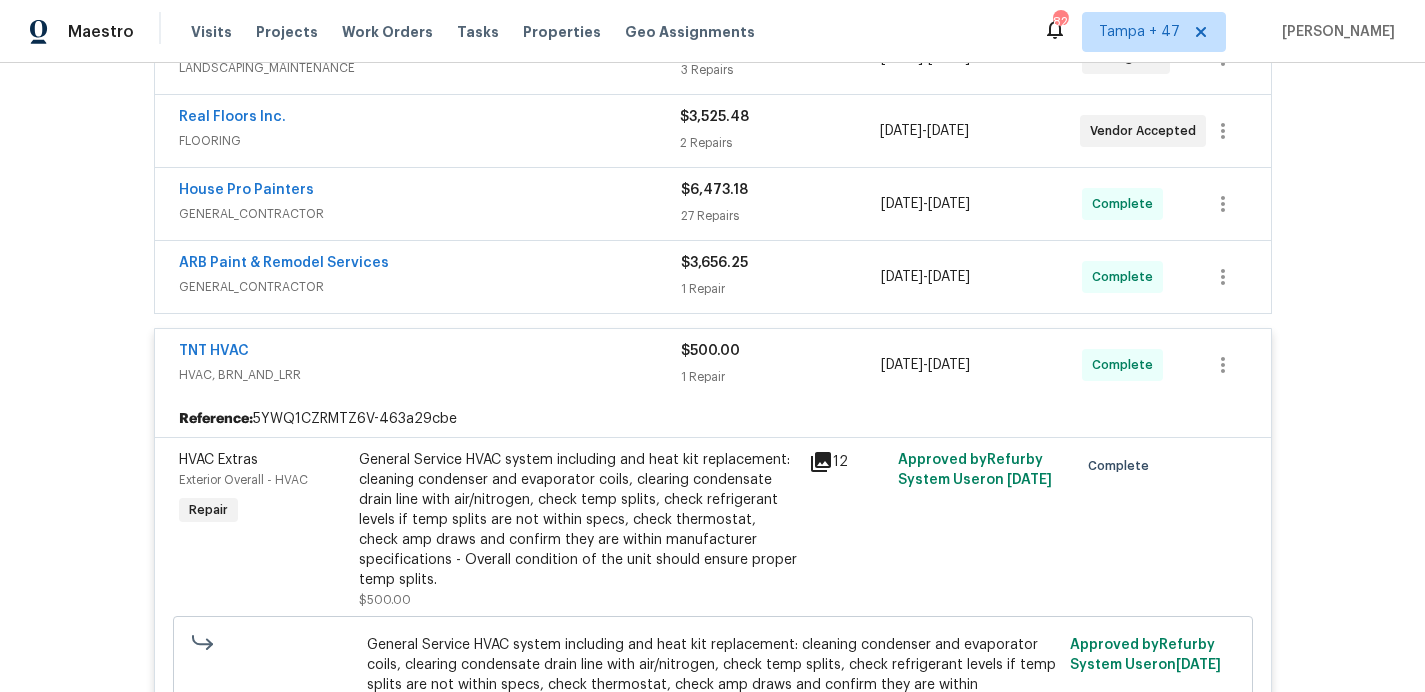 click on "GENERAL_CONTRACTOR" at bounding box center (430, 287) 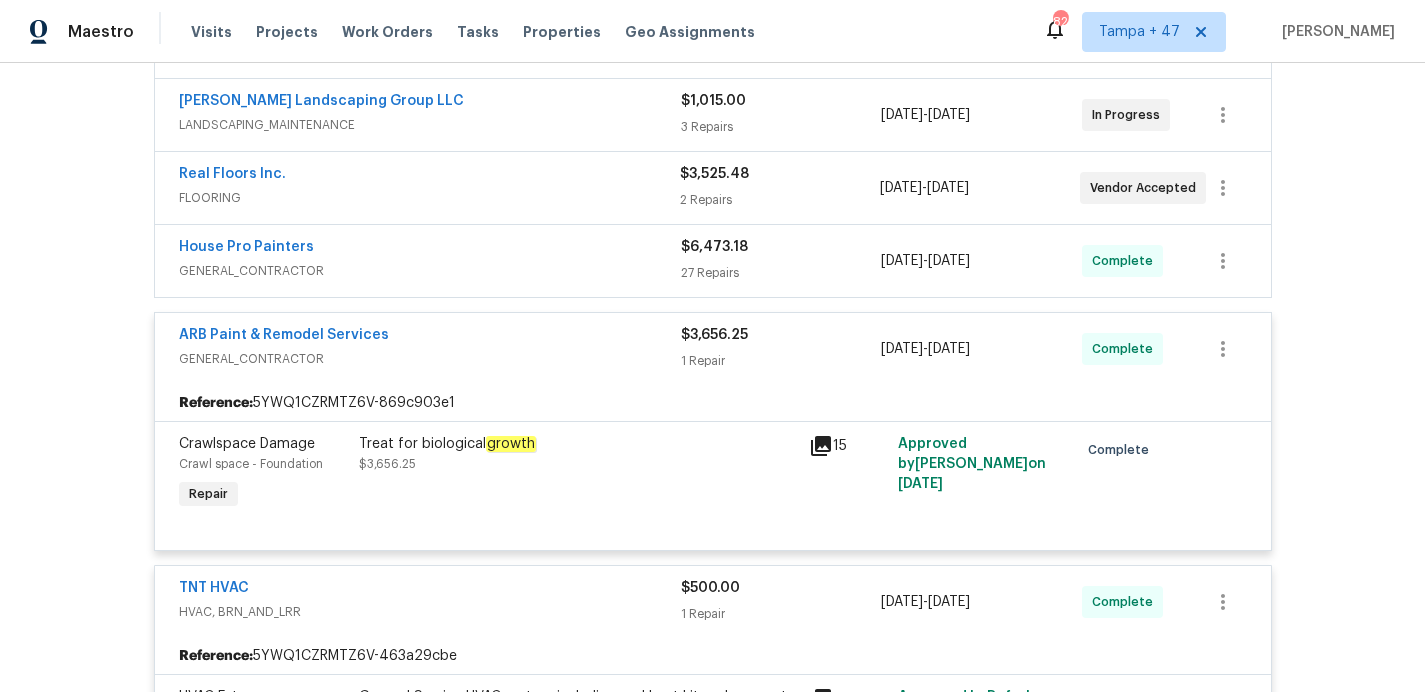 scroll, scrollTop: 426, scrollLeft: 0, axis: vertical 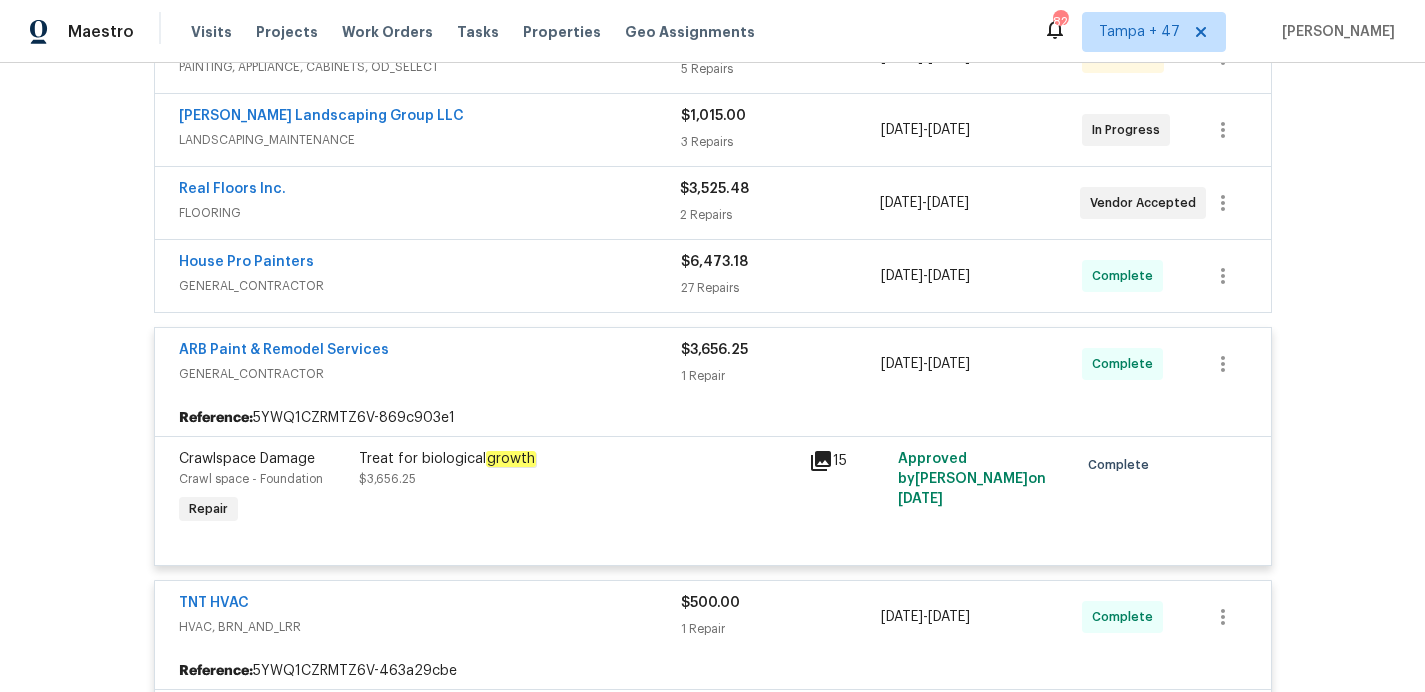click on "GENERAL_CONTRACTOR" at bounding box center (430, 286) 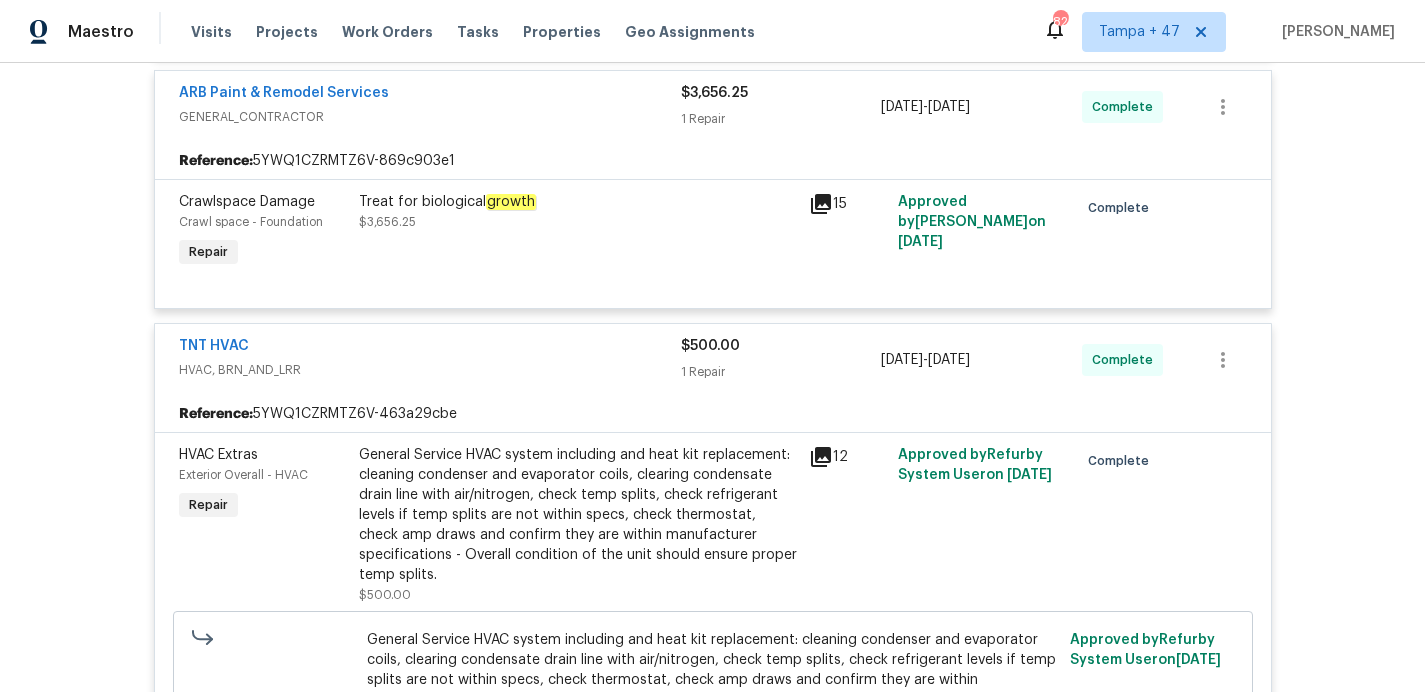 scroll, scrollTop: 5319, scrollLeft: 0, axis: vertical 